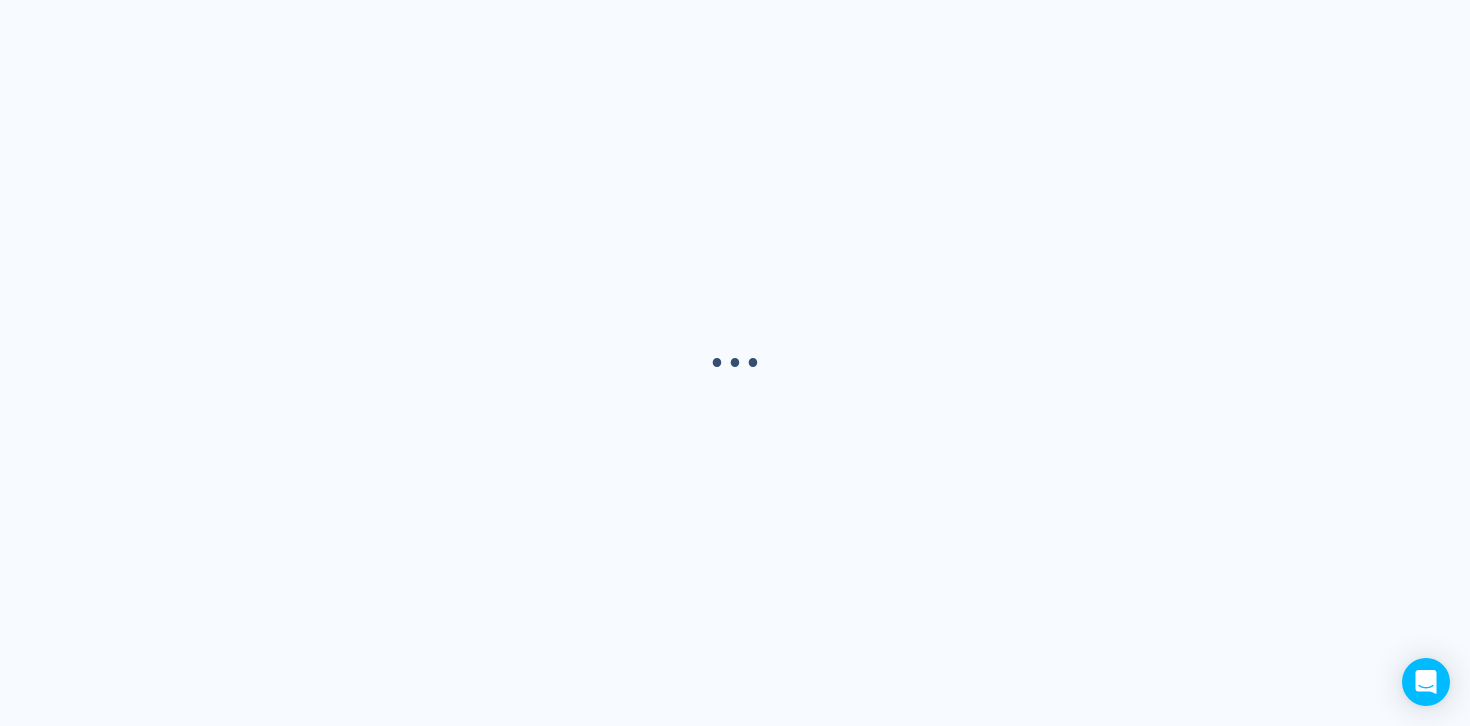 scroll, scrollTop: 0, scrollLeft: 0, axis: both 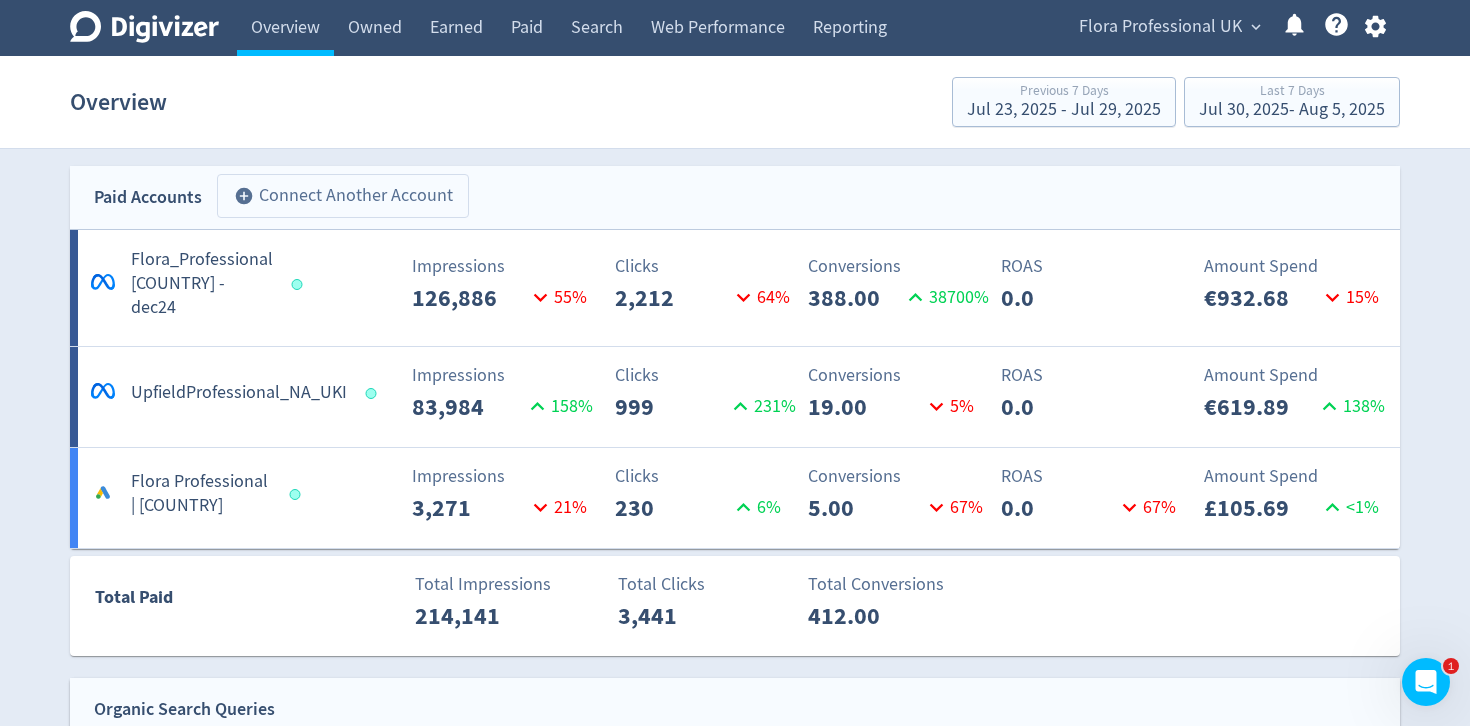 click on "add_circle   Connect Another Account" at bounding box center [343, 196] 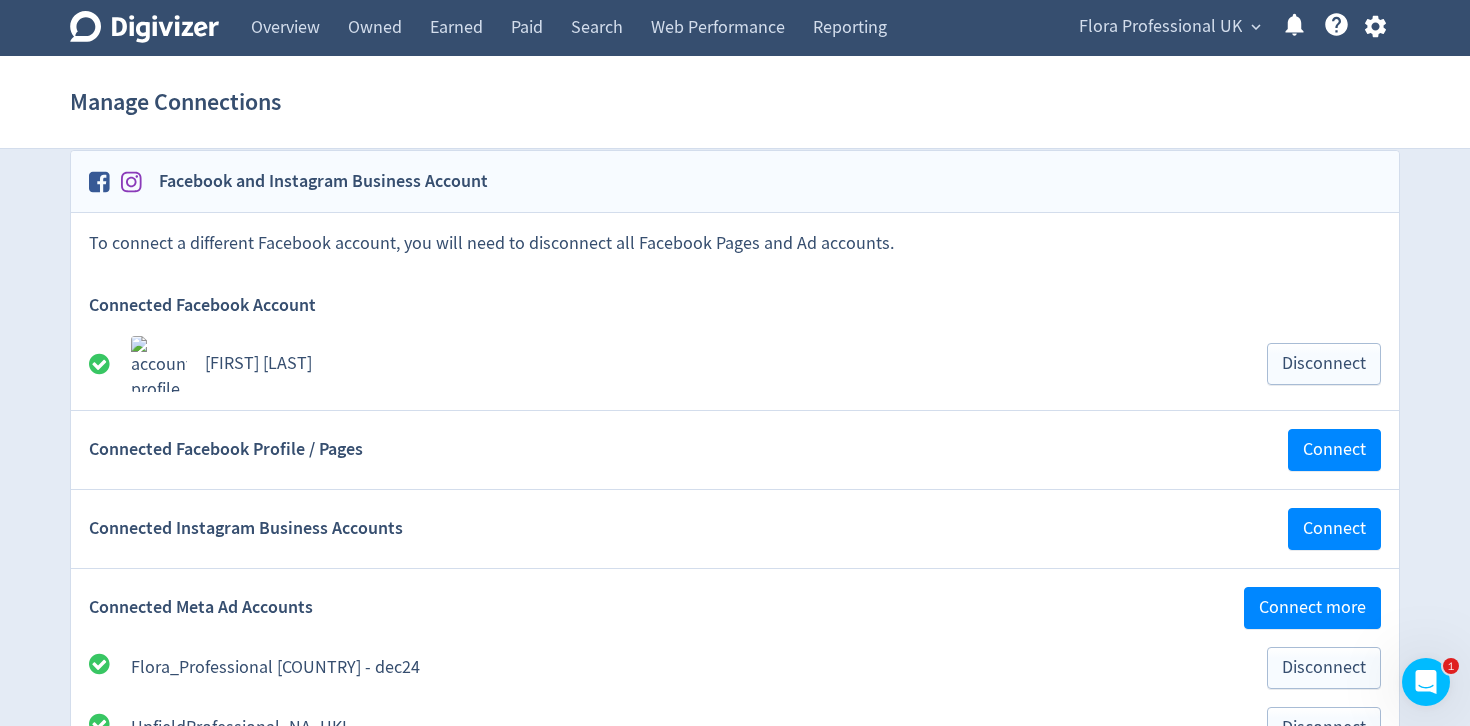 scroll, scrollTop: 100, scrollLeft: 0, axis: vertical 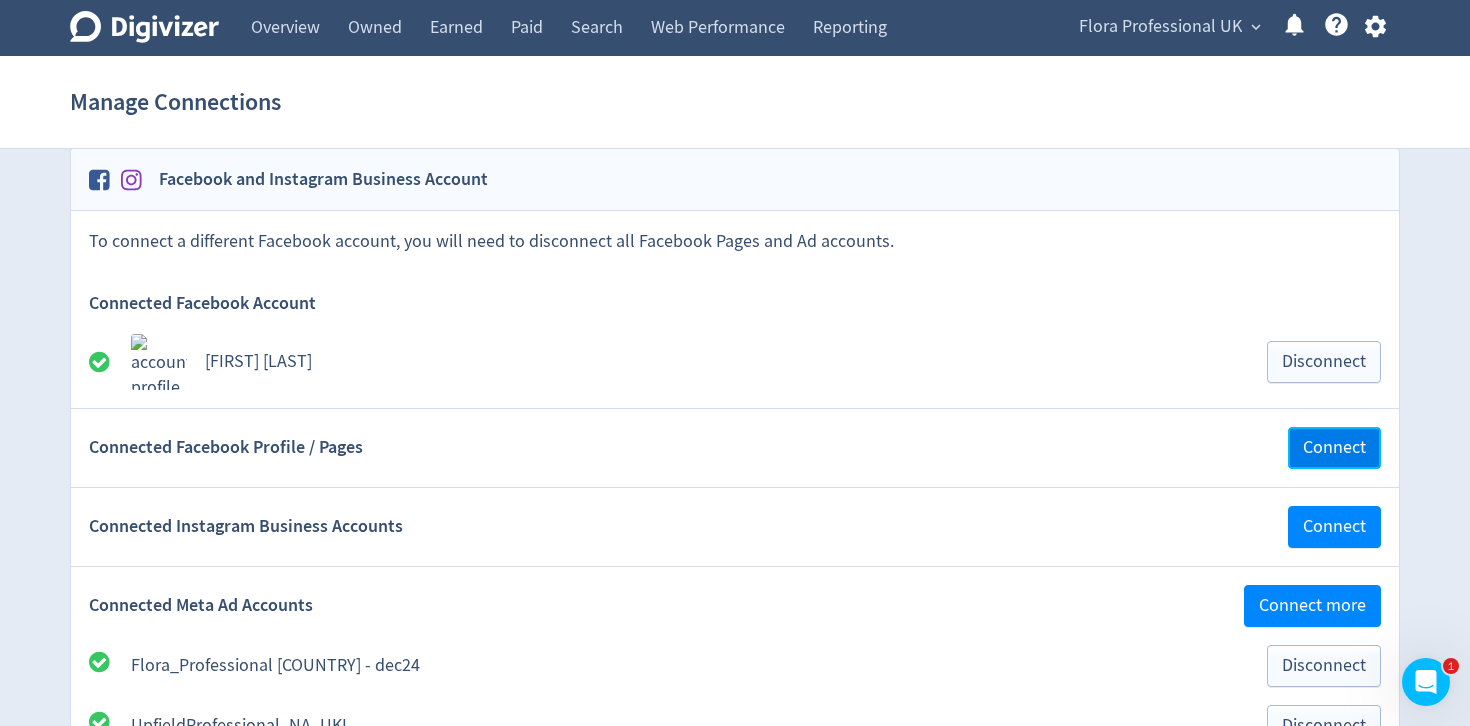 click on "Connect" at bounding box center [1334, 448] 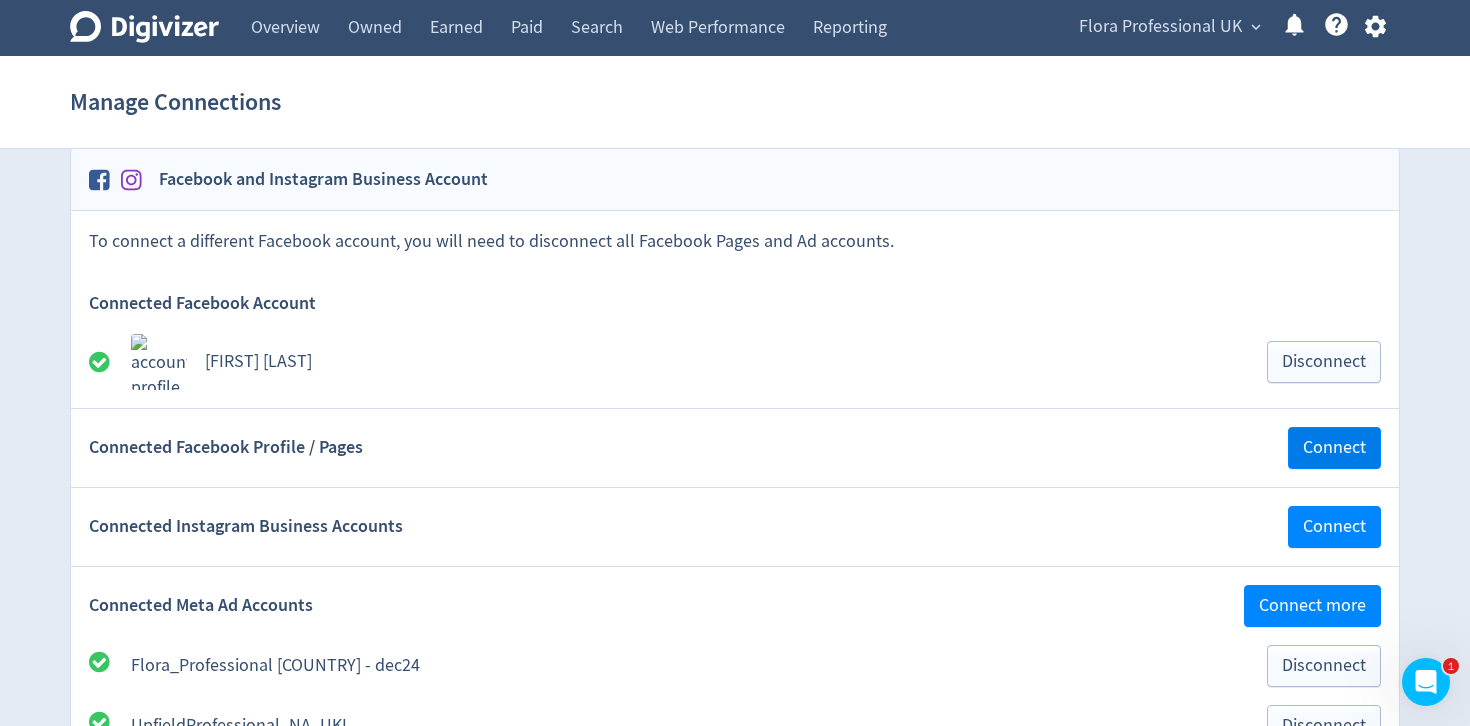 scroll, scrollTop: 0, scrollLeft: 0, axis: both 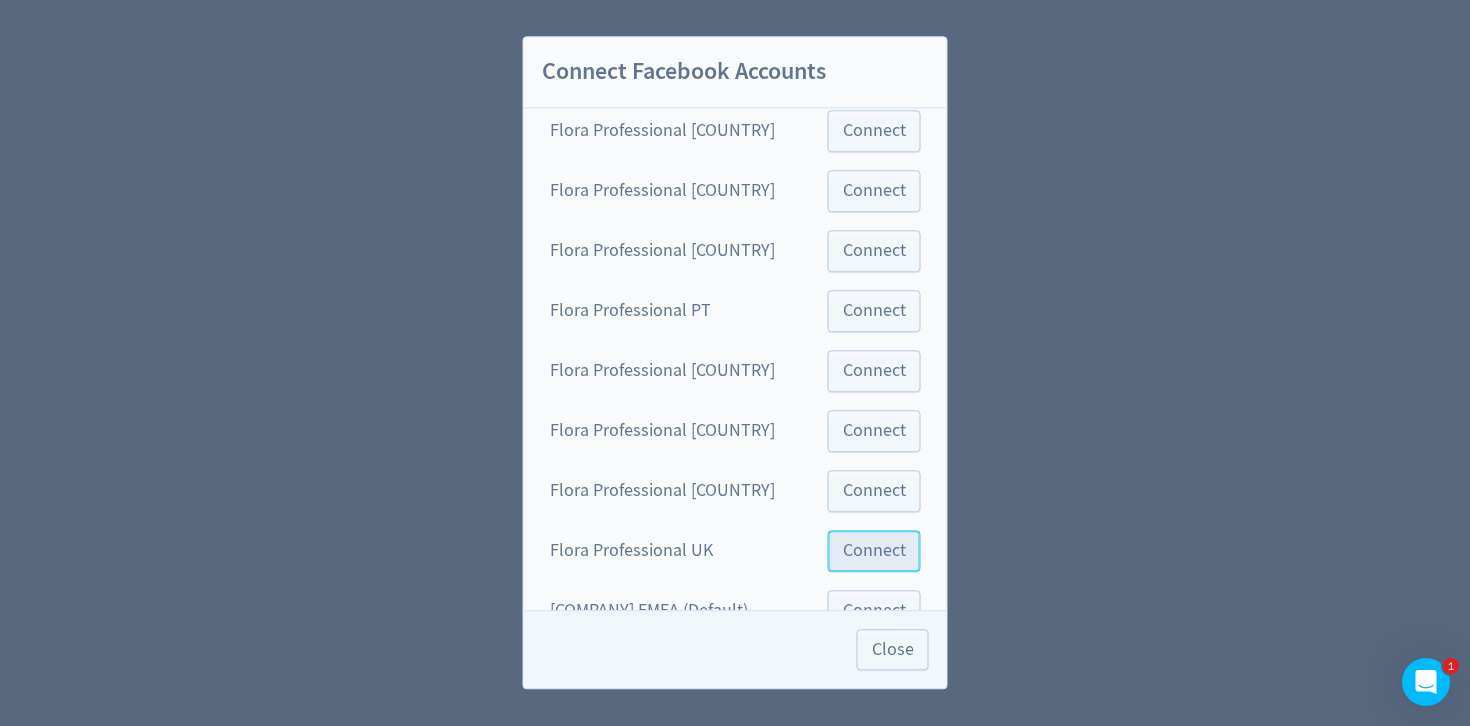 click on "Connect" at bounding box center (874, 551) 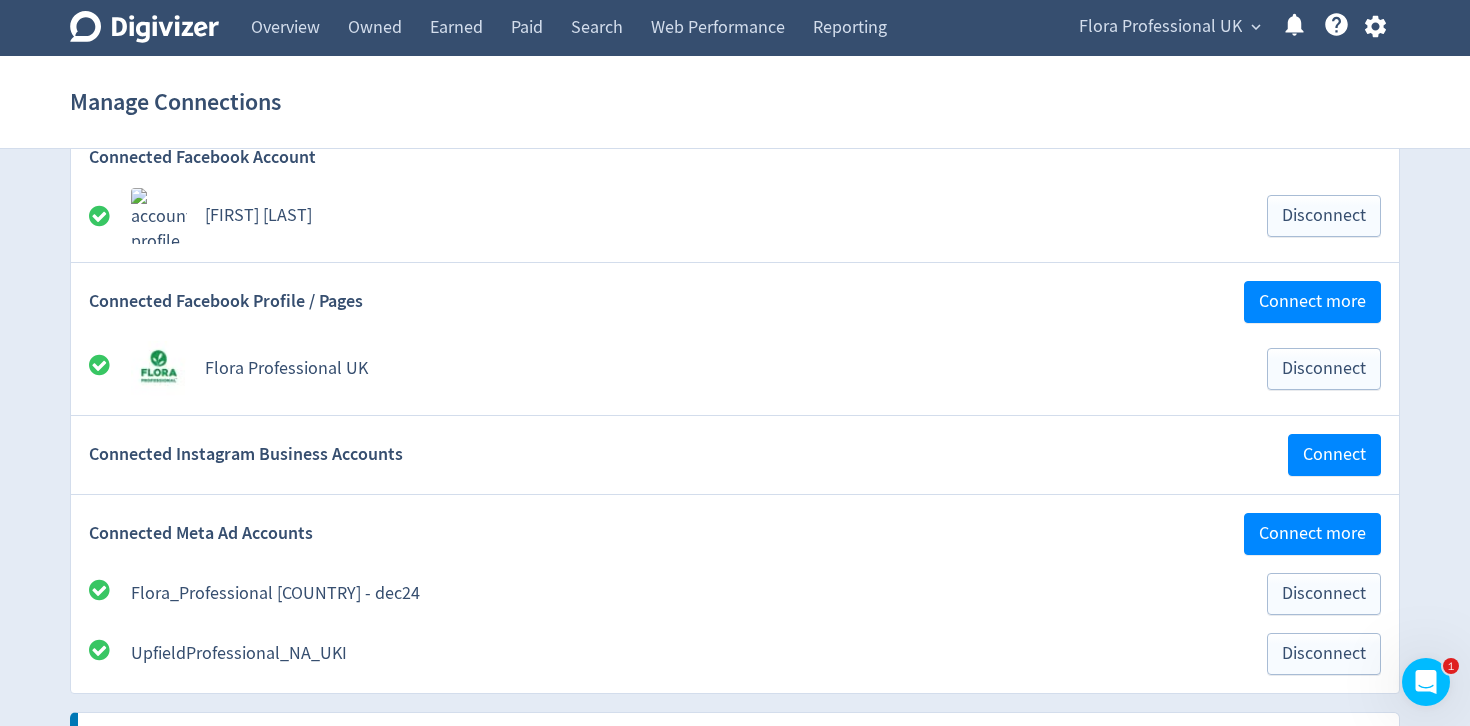 scroll, scrollTop: 247, scrollLeft: 0, axis: vertical 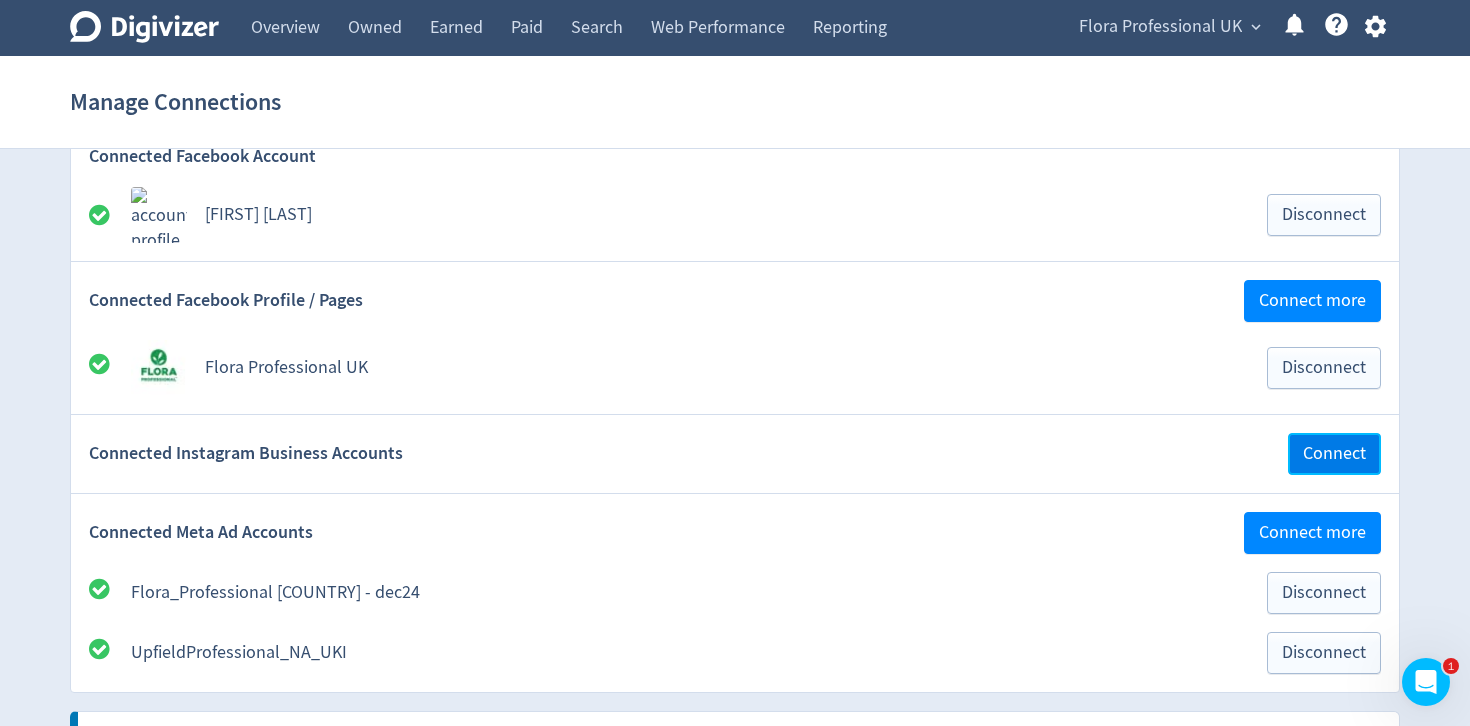 click on "Connect" at bounding box center [1334, 454] 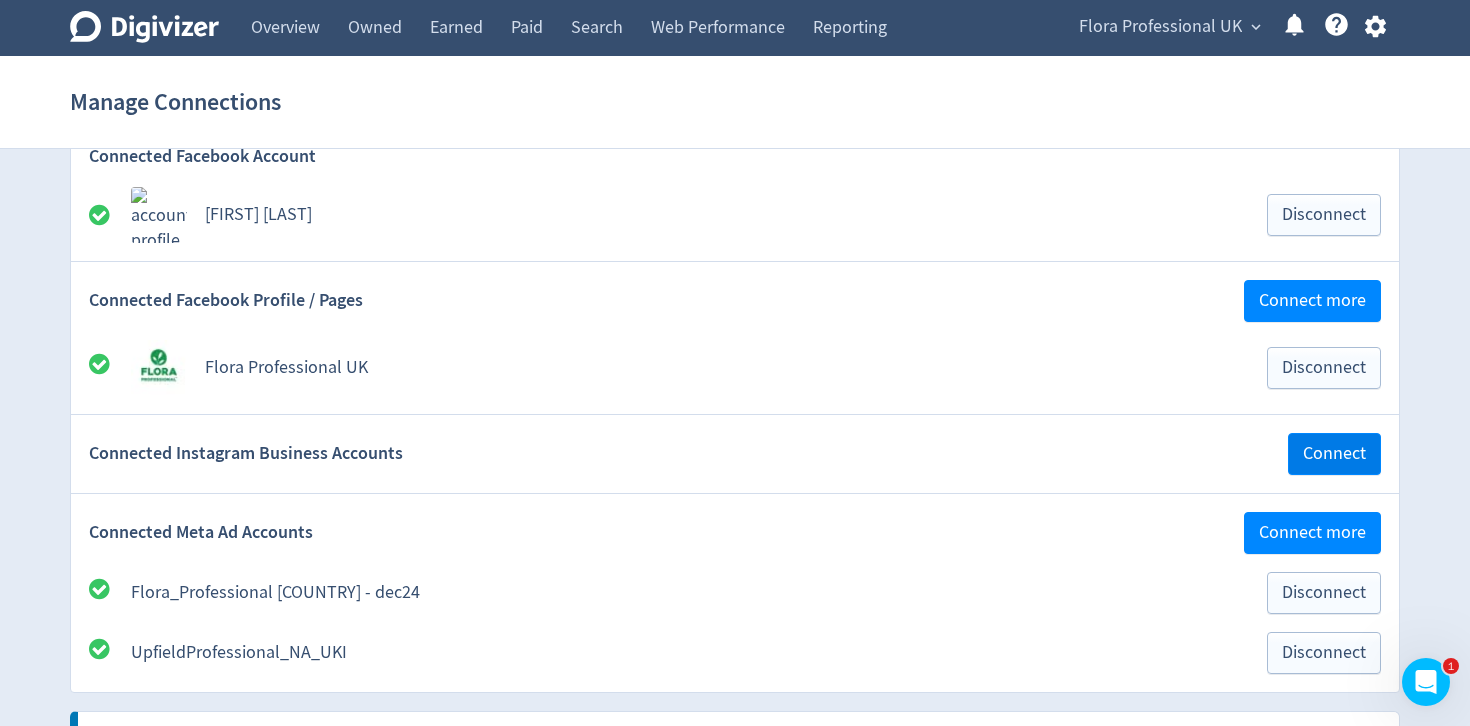 scroll, scrollTop: 0, scrollLeft: 0, axis: both 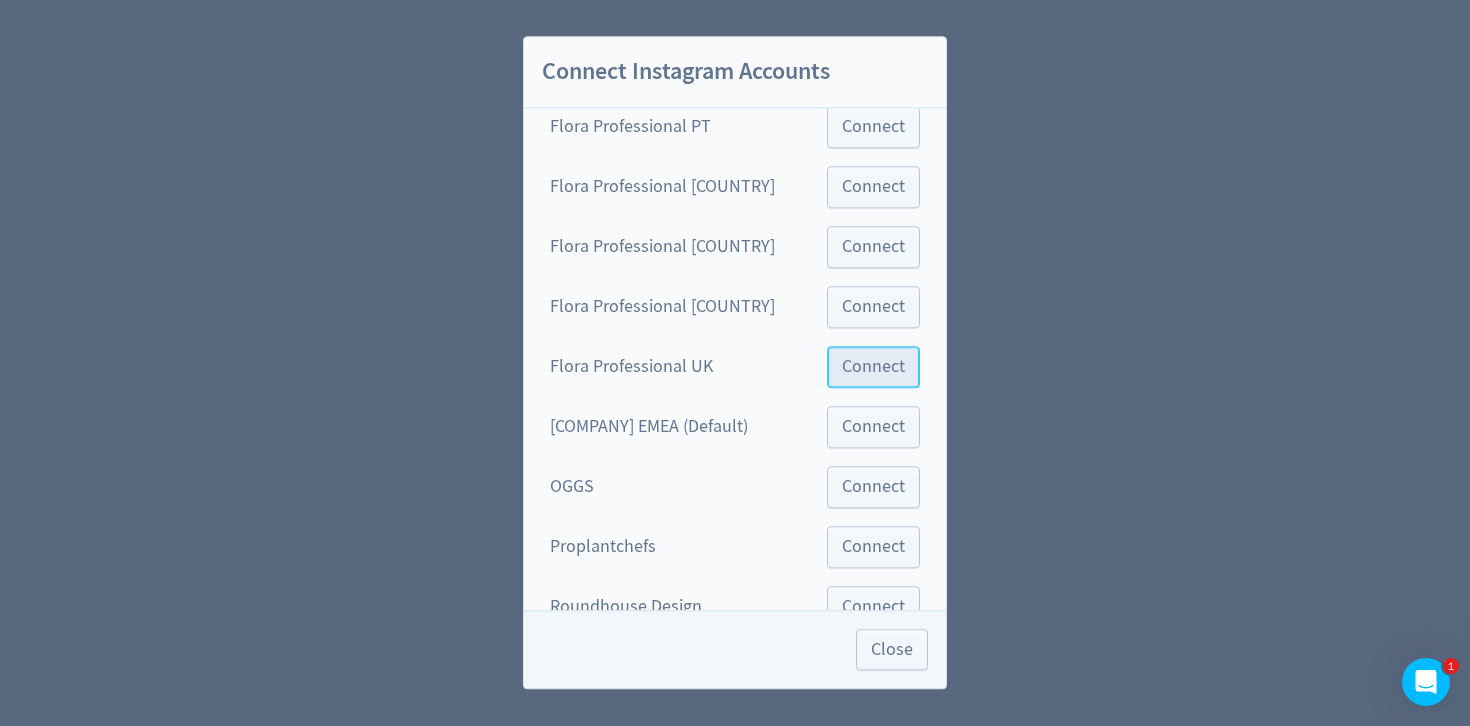 click on "Connect" at bounding box center [873, 367] 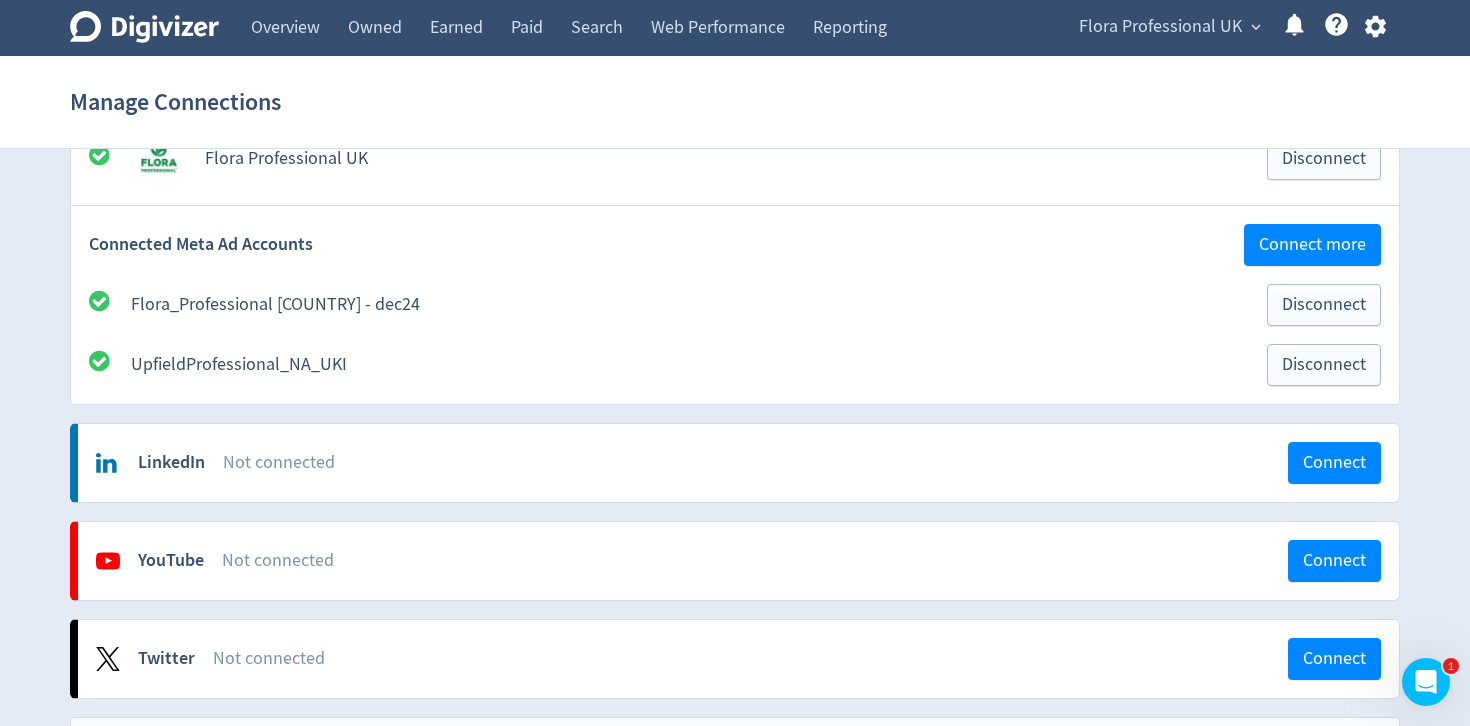 scroll, scrollTop: 649, scrollLeft: 0, axis: vertical 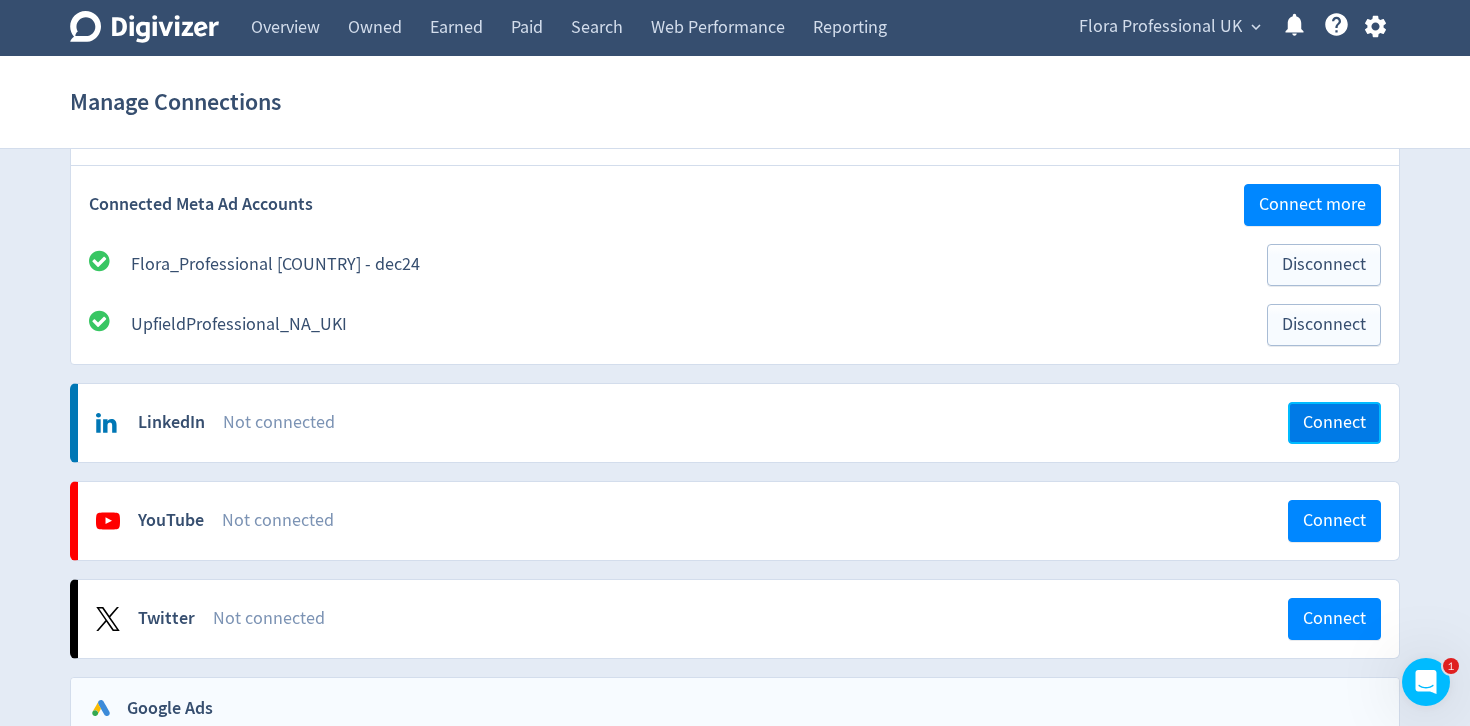 click on "Connect" at bounding box center (1334, 423) 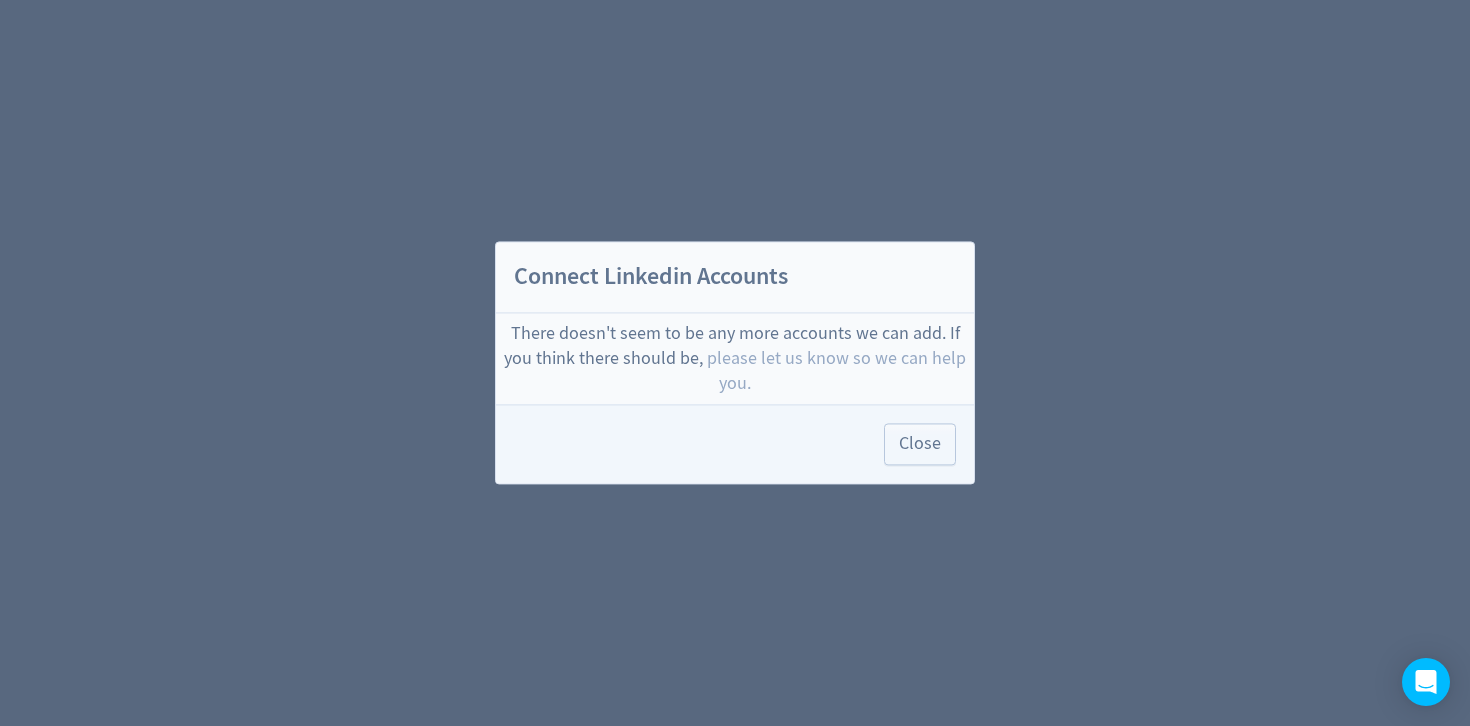 scroll, scrollTop: 0, scrollLeft: 0, axis: both 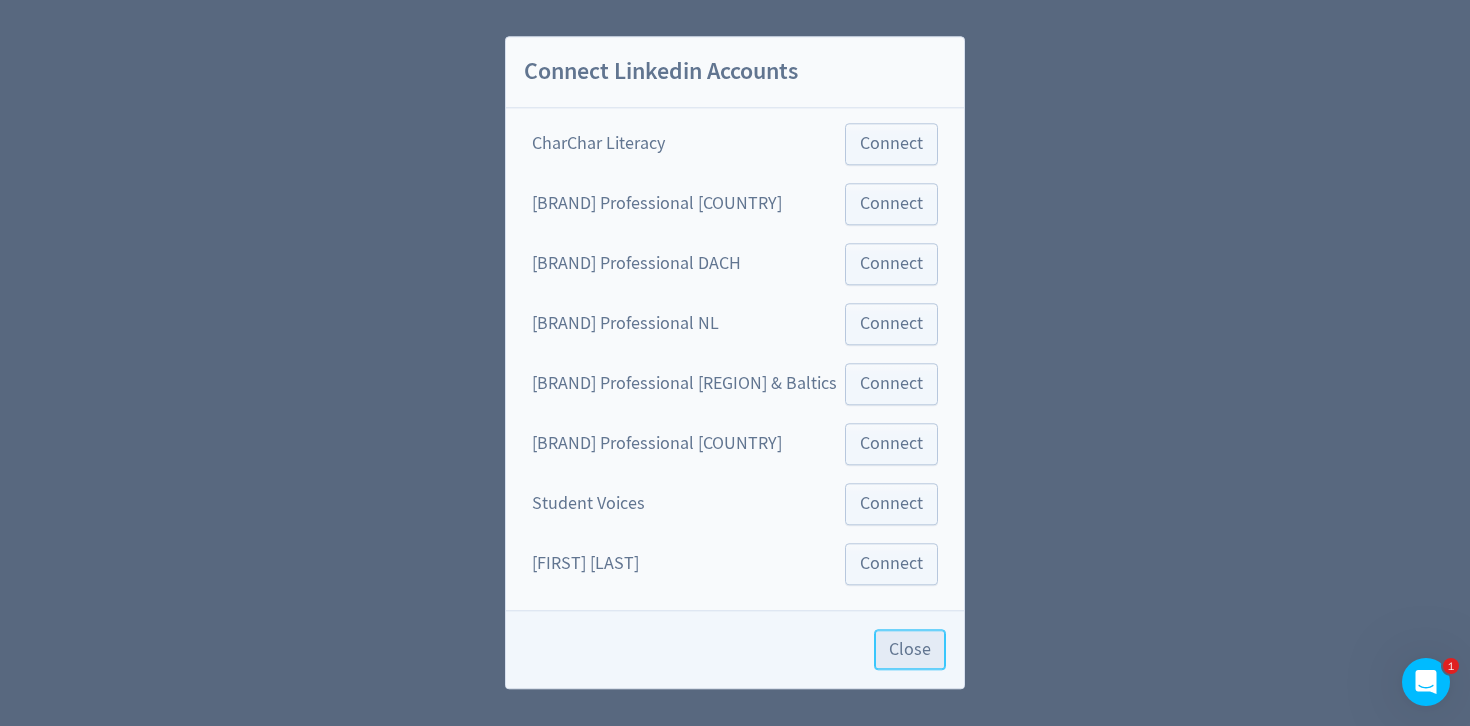 click on "Close" at bounding box center (910, 650) 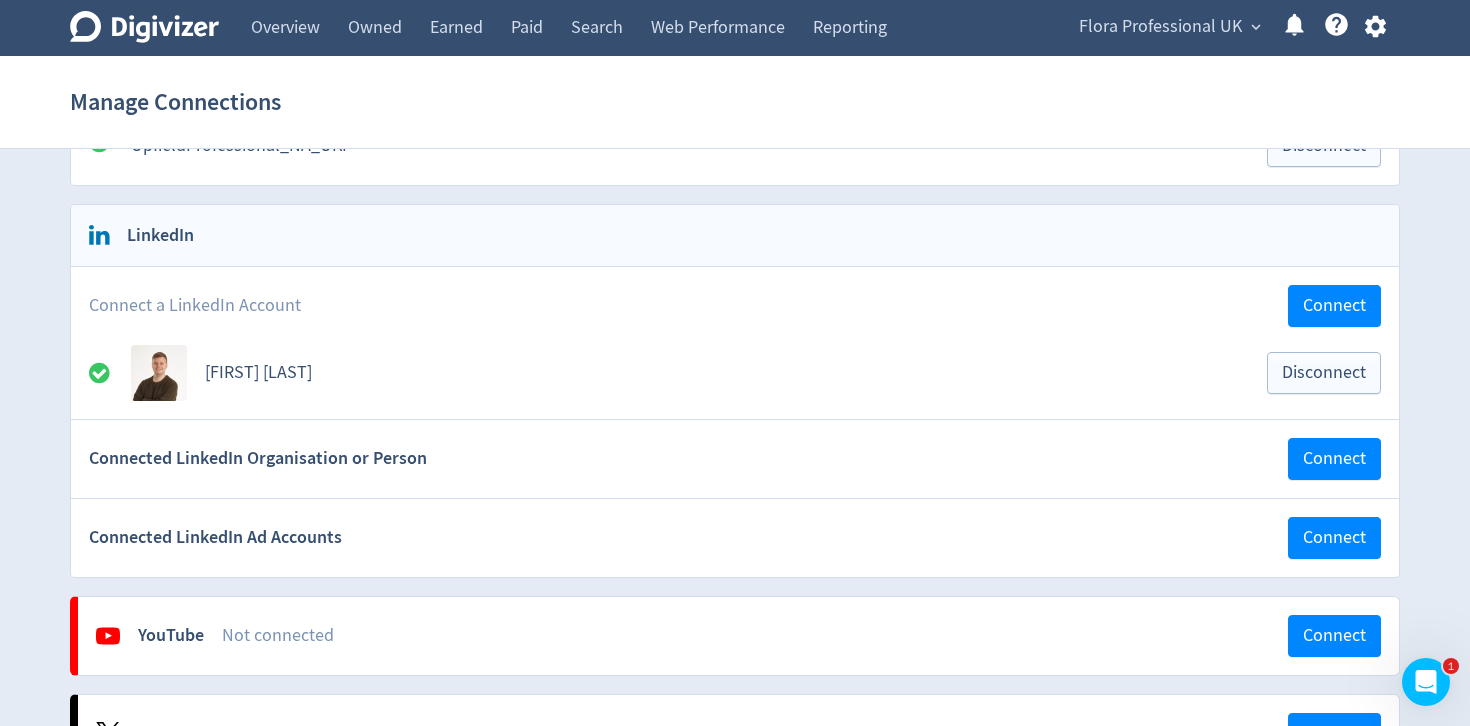 scroll, scrollTop: 843, scrollLeft: 0, axis: vertical 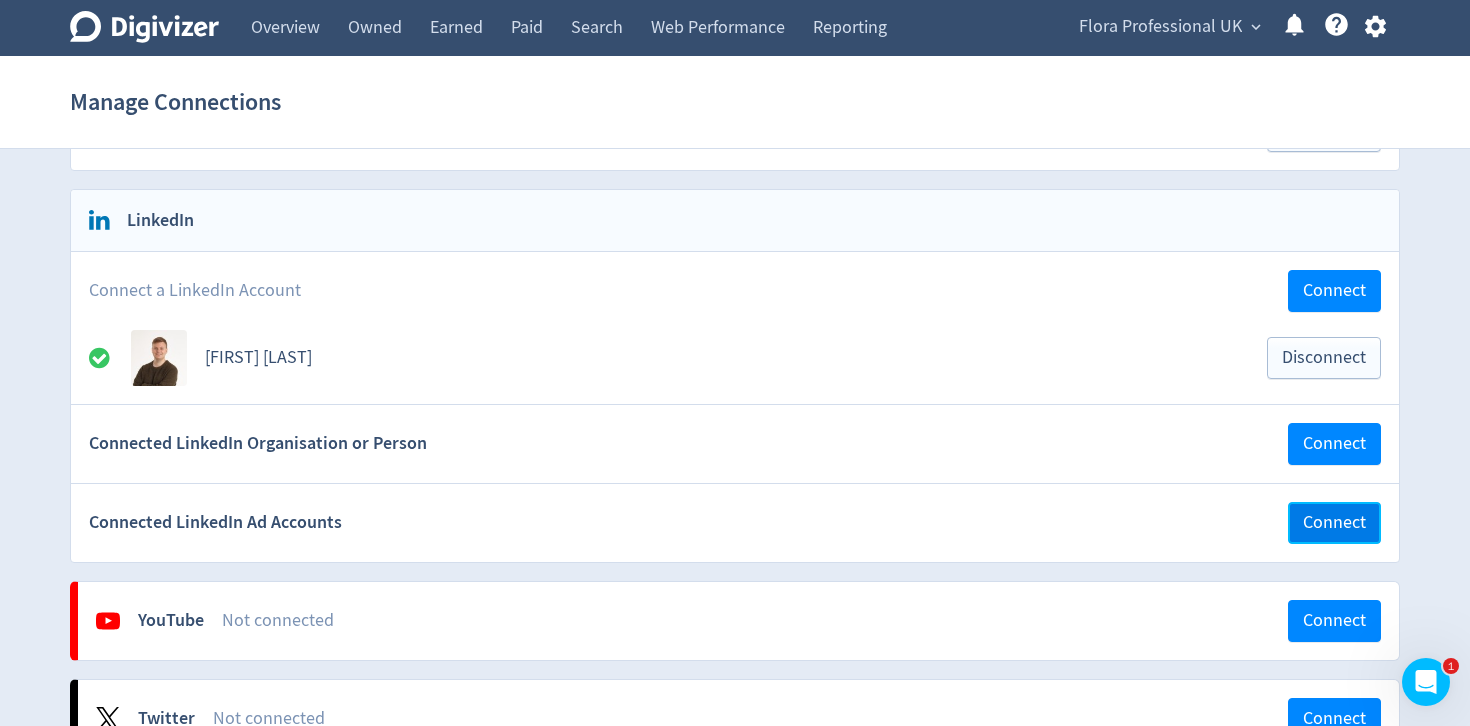 click on "Connect" at bounding box center [1334, 523] 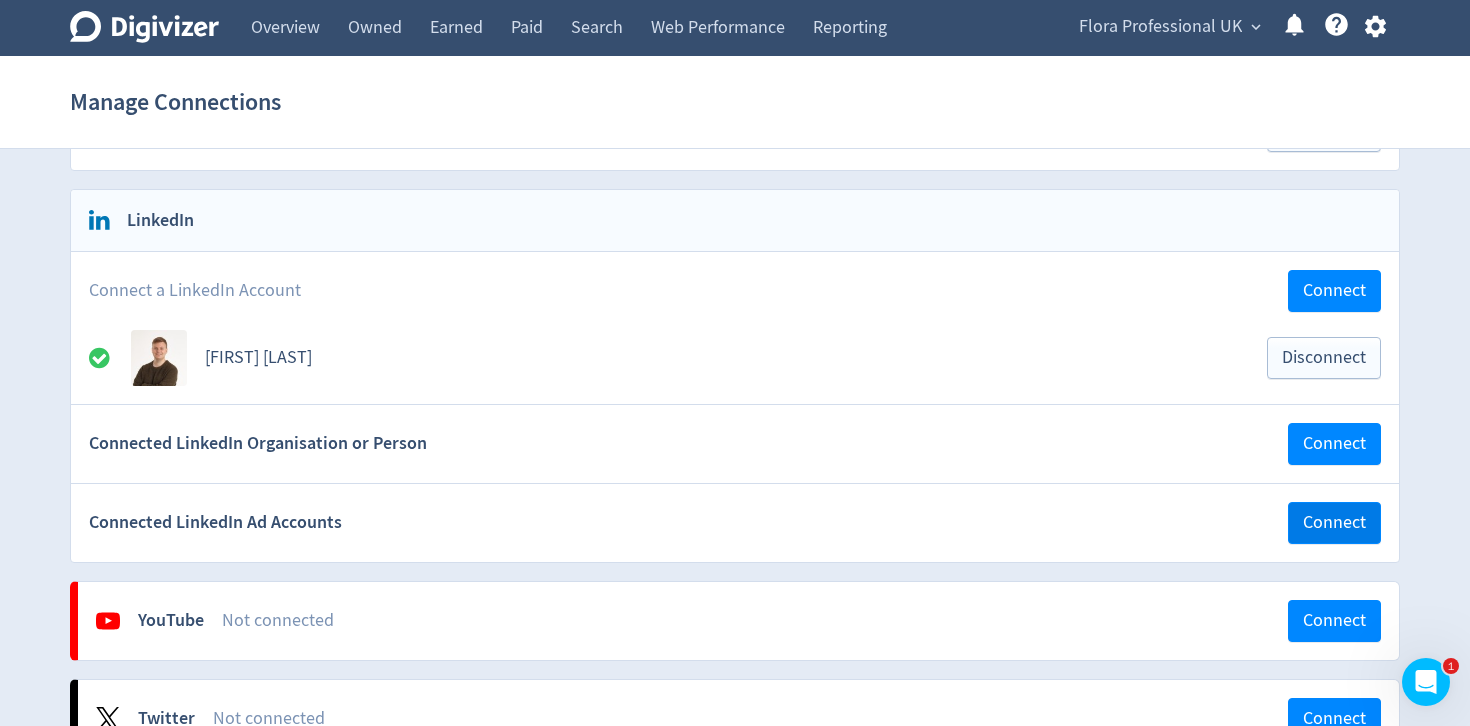 scroll, scrollTop: 0, scrollLeft: 0, axis: both 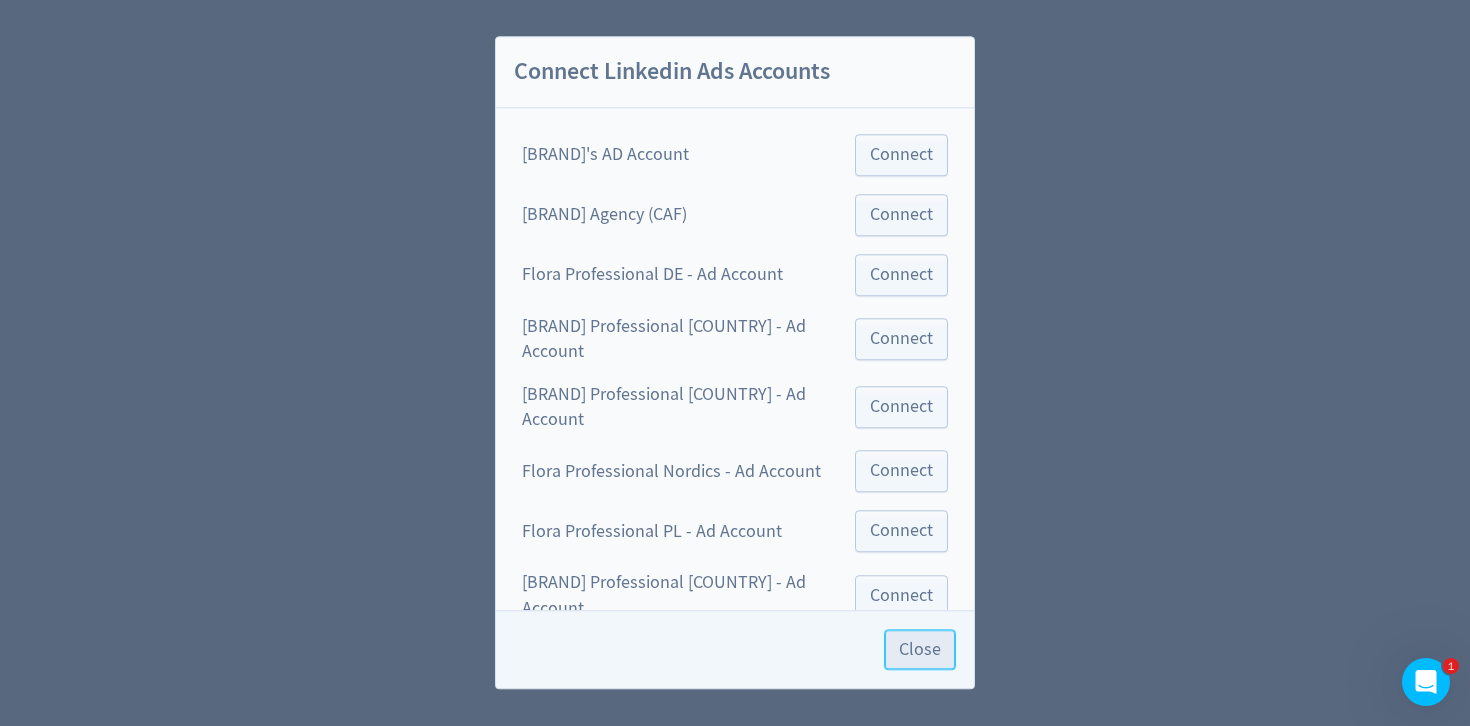 click on "Close" at bounding box center (920, 650) 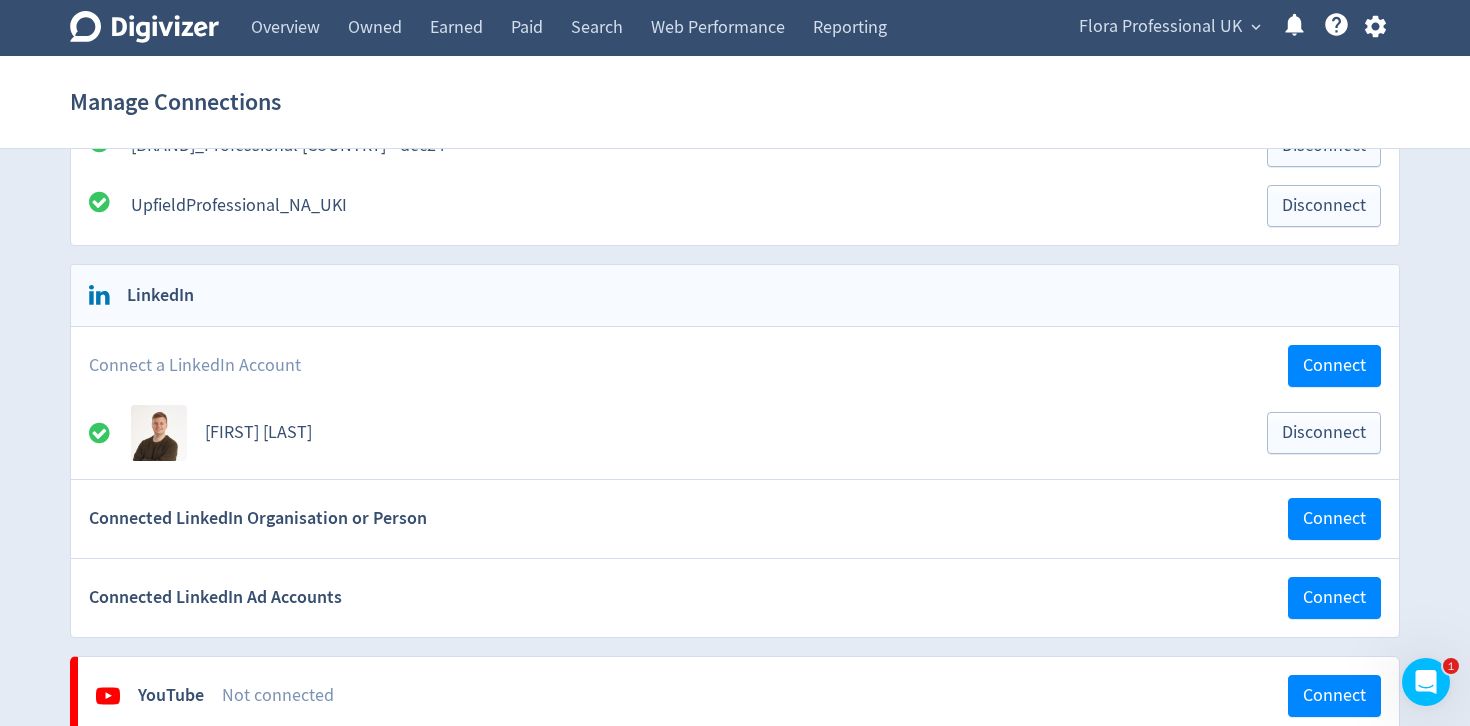 scroll, scrollTop: 767, scrollLeft: 0, axis: vertical 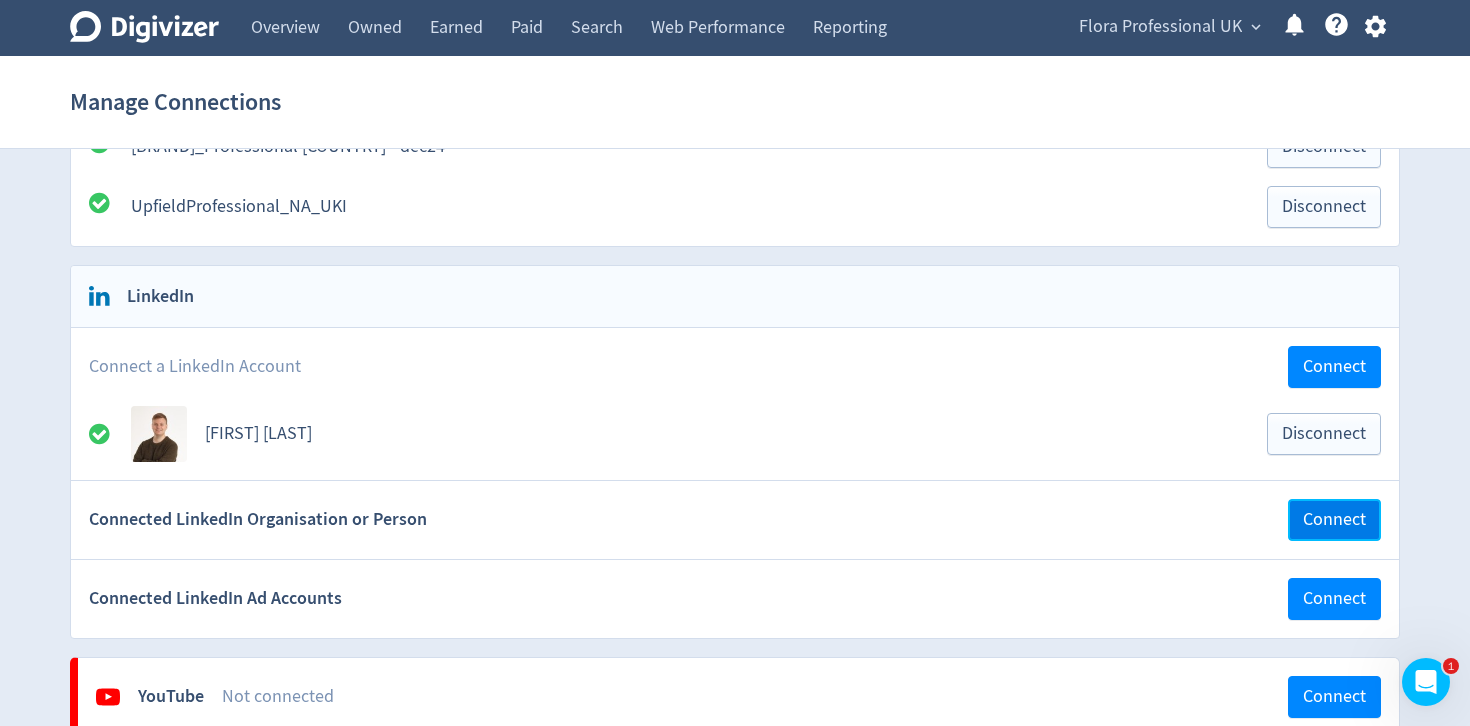 click on "Connect" at bounding box center (1334, 520) 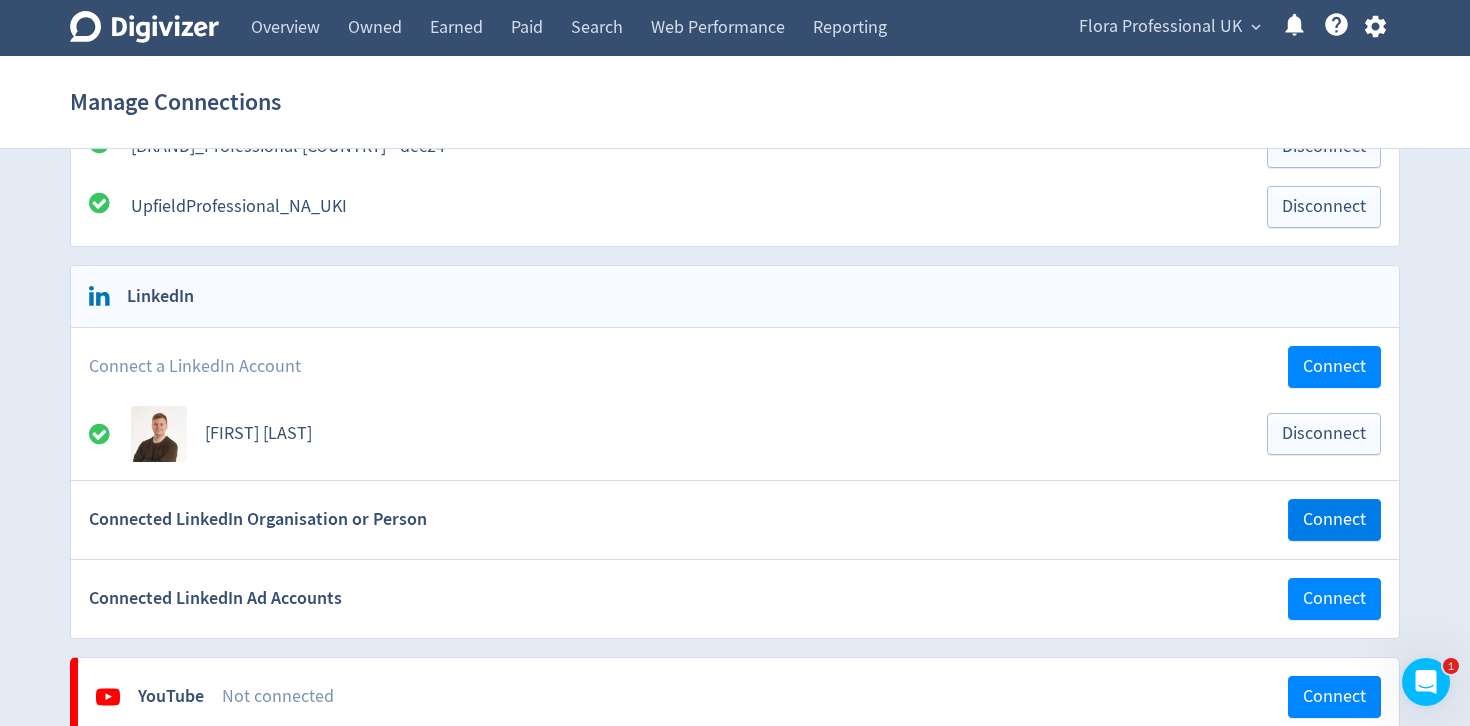 scroll, scrollTop: 0, scrollLeft: 0, axis: both 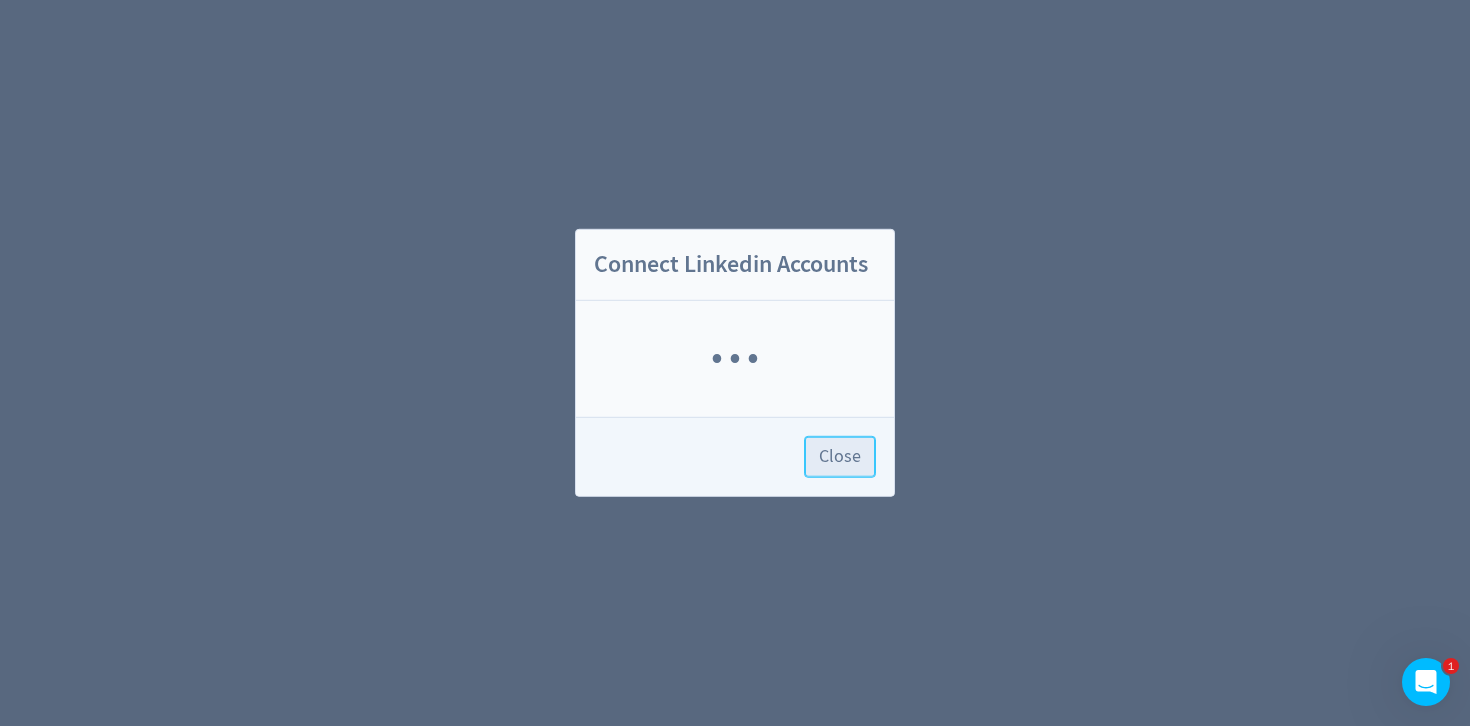 click on "Close" at bounding box center (840, 457) 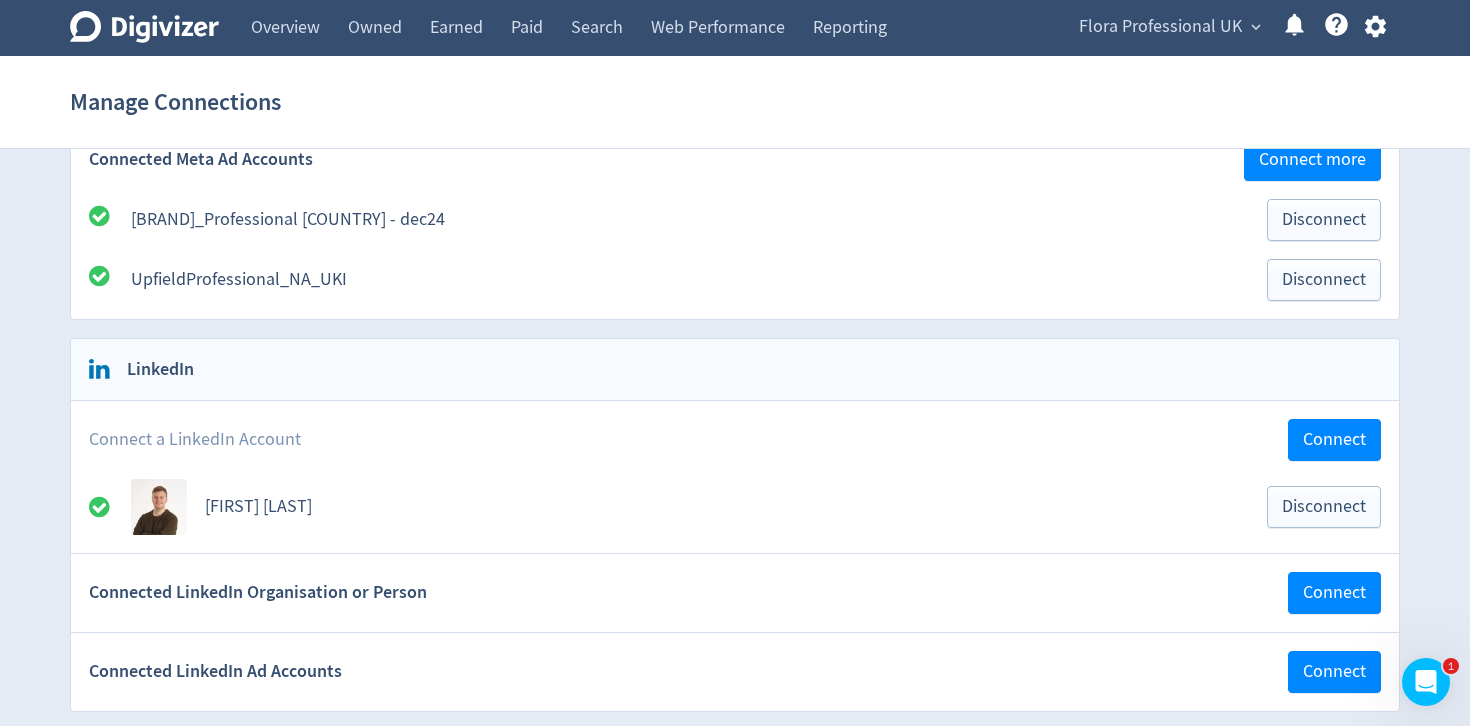 scroll, scrollTop: 697, scrollLeft: 0, axis: vertical 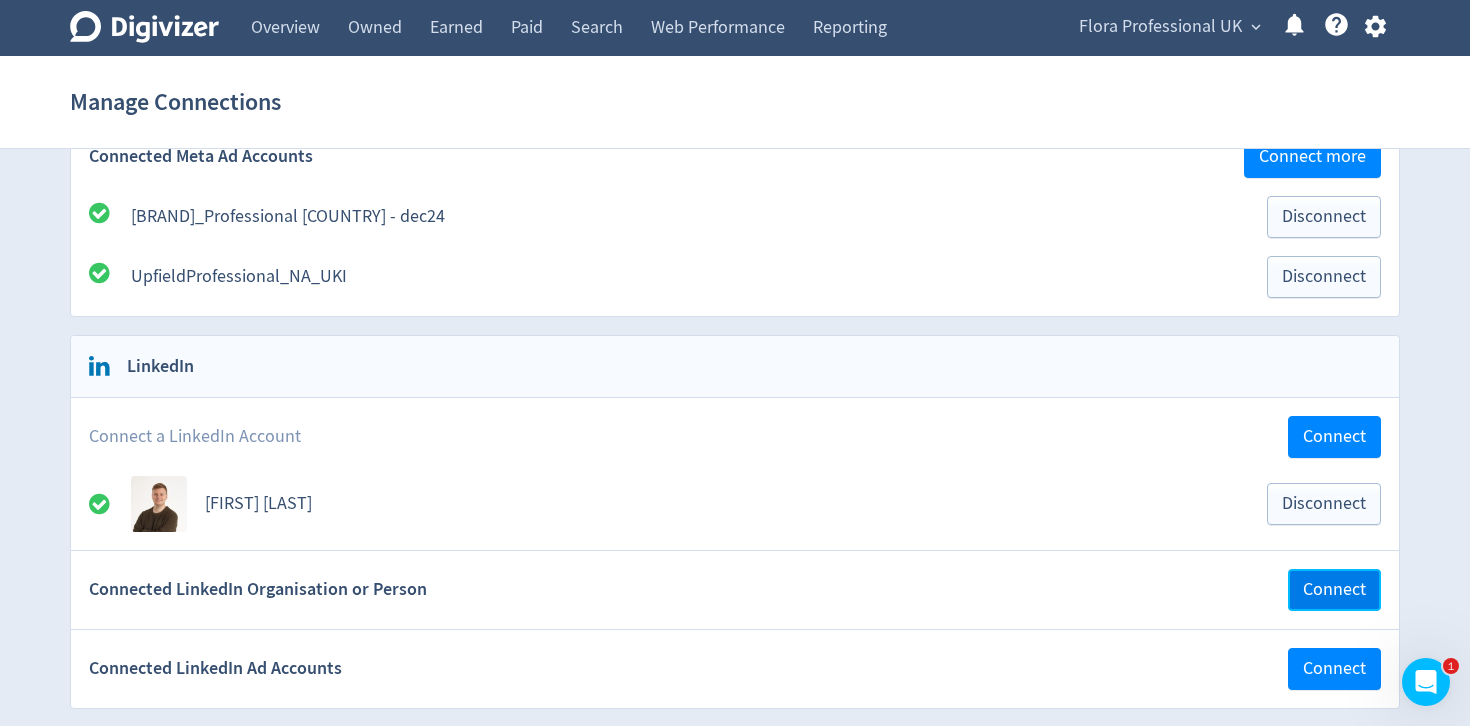 click on "Connect" at bounding box center (1334, 590) 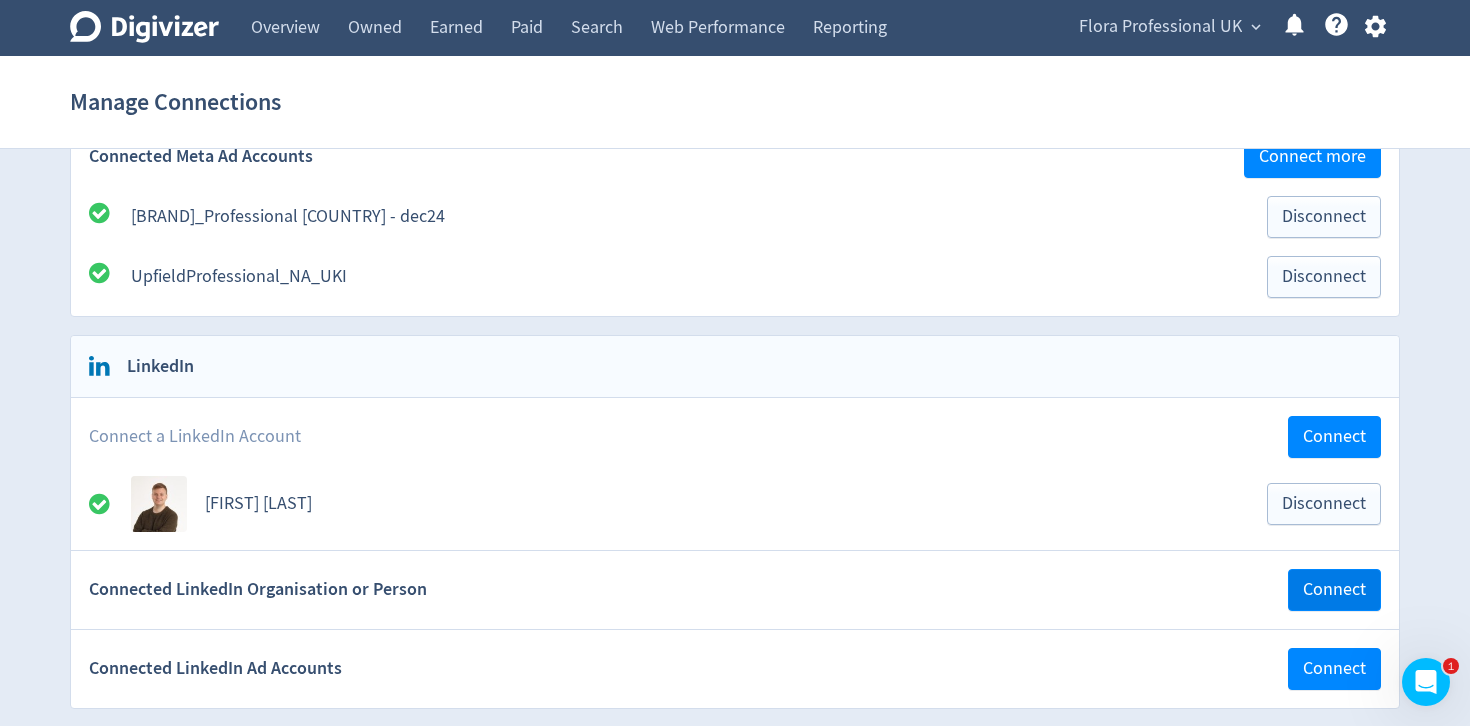 scroll, scrollTop: 0, scrollLeft: 0, axis: both 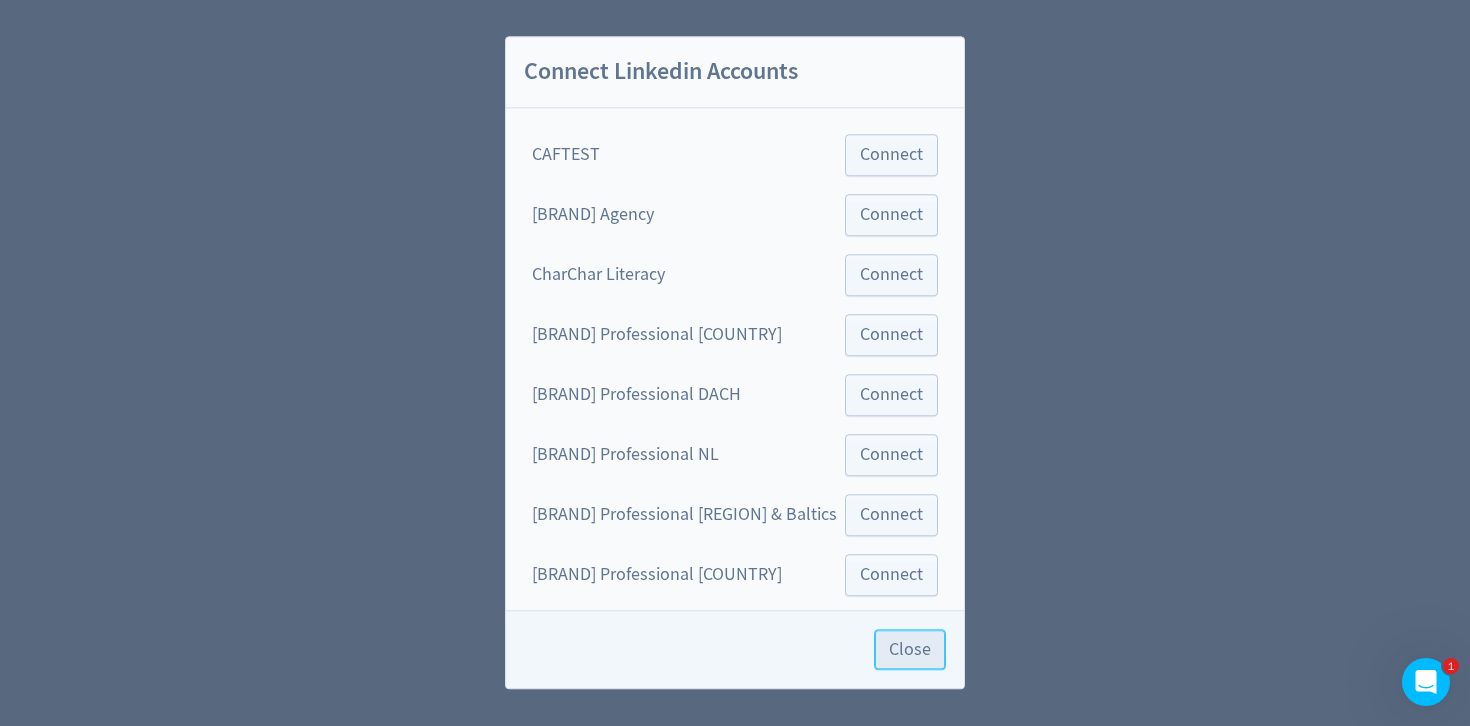 click on "Close" at bounding box center (910, 650) 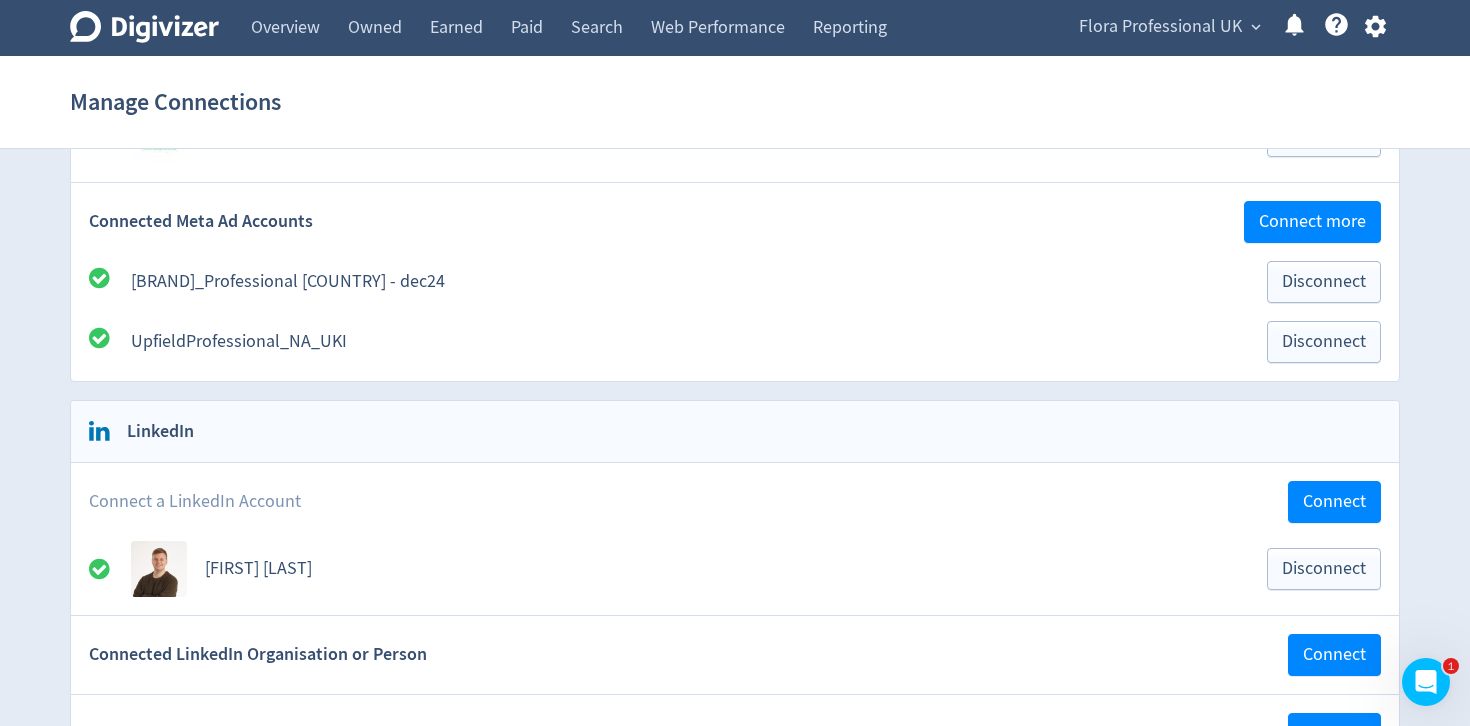 scroll, scrollTop: 703, scrollLeft: 0, axis: vertical 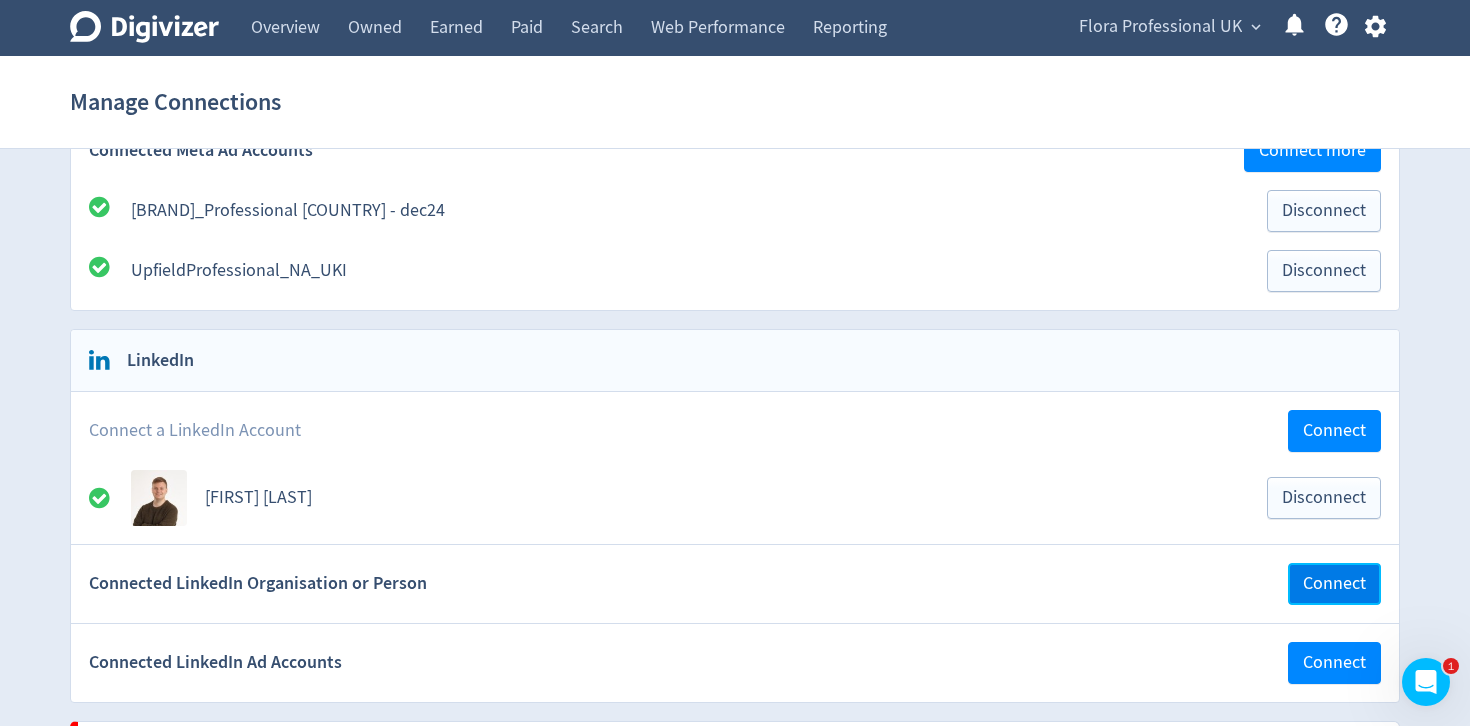 click on "Connect" at bounding box center (1334, 584) 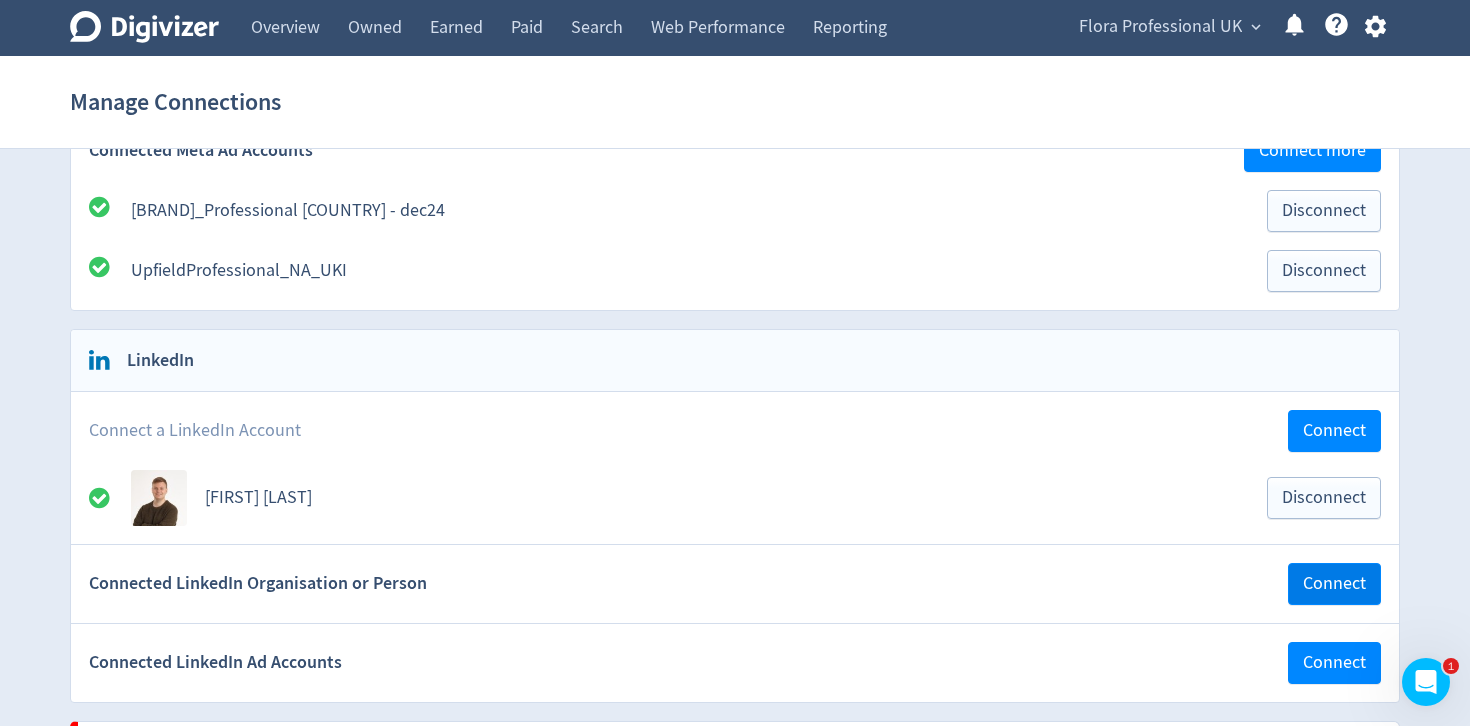 scroll, scrollTop: 0, scrollLeft: 0, axis: both 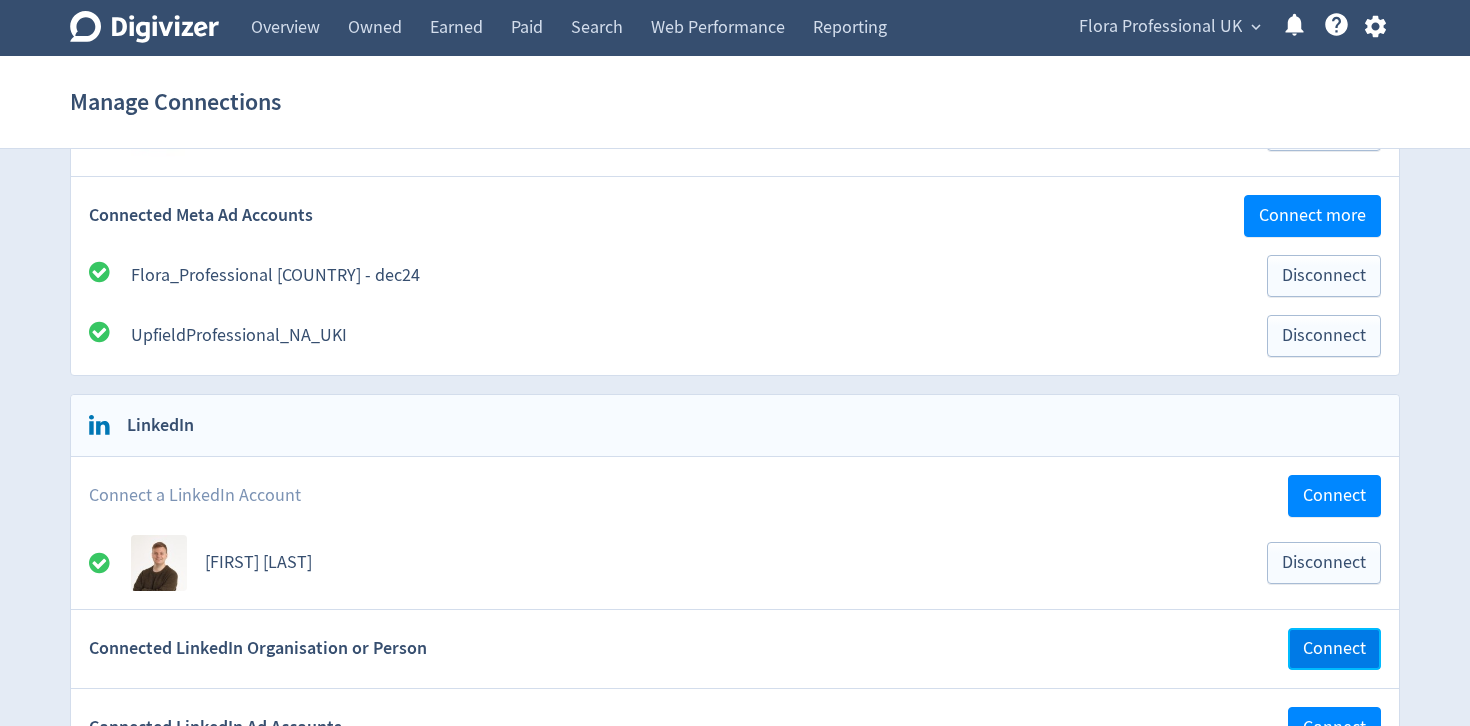 click on "Connect" at bounding box center [1334, 649] 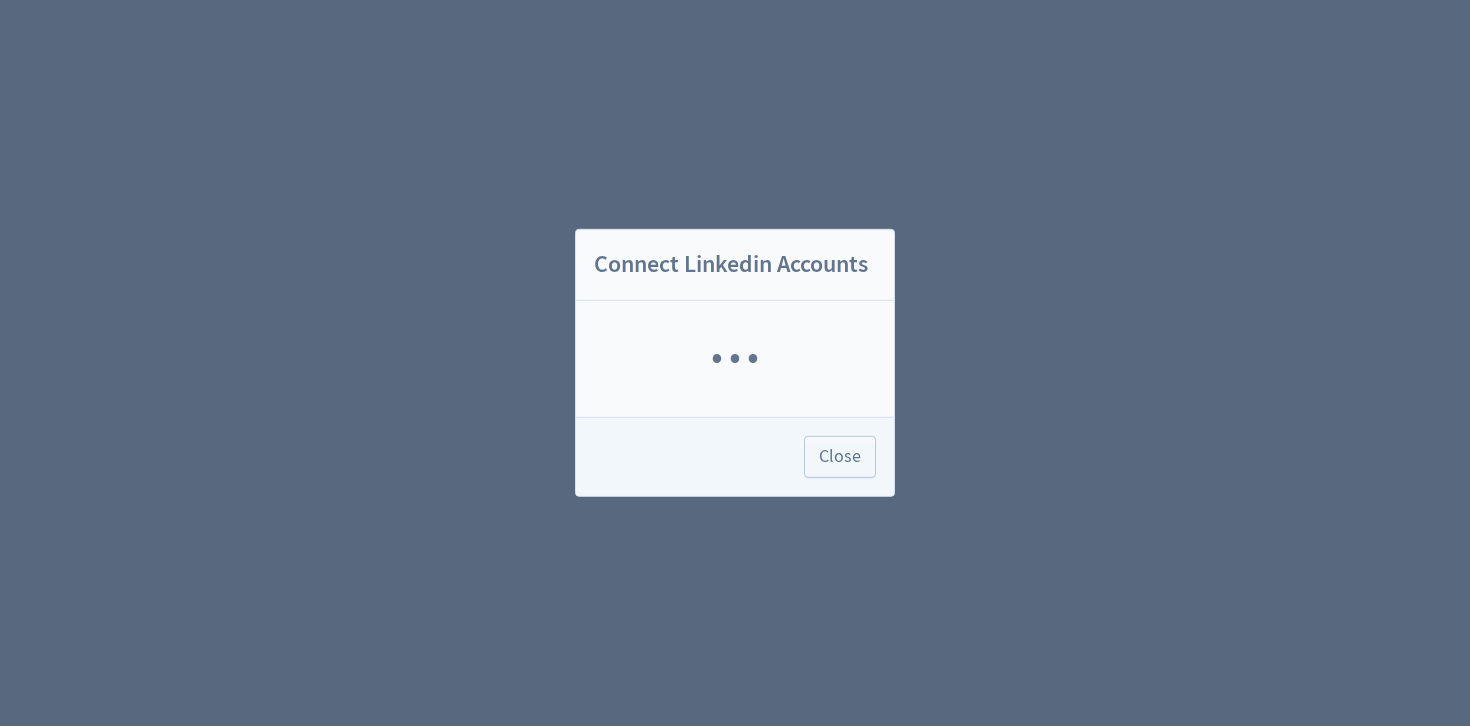 scroll, scrollTop: 0, scrollLeft: 0, axis: both 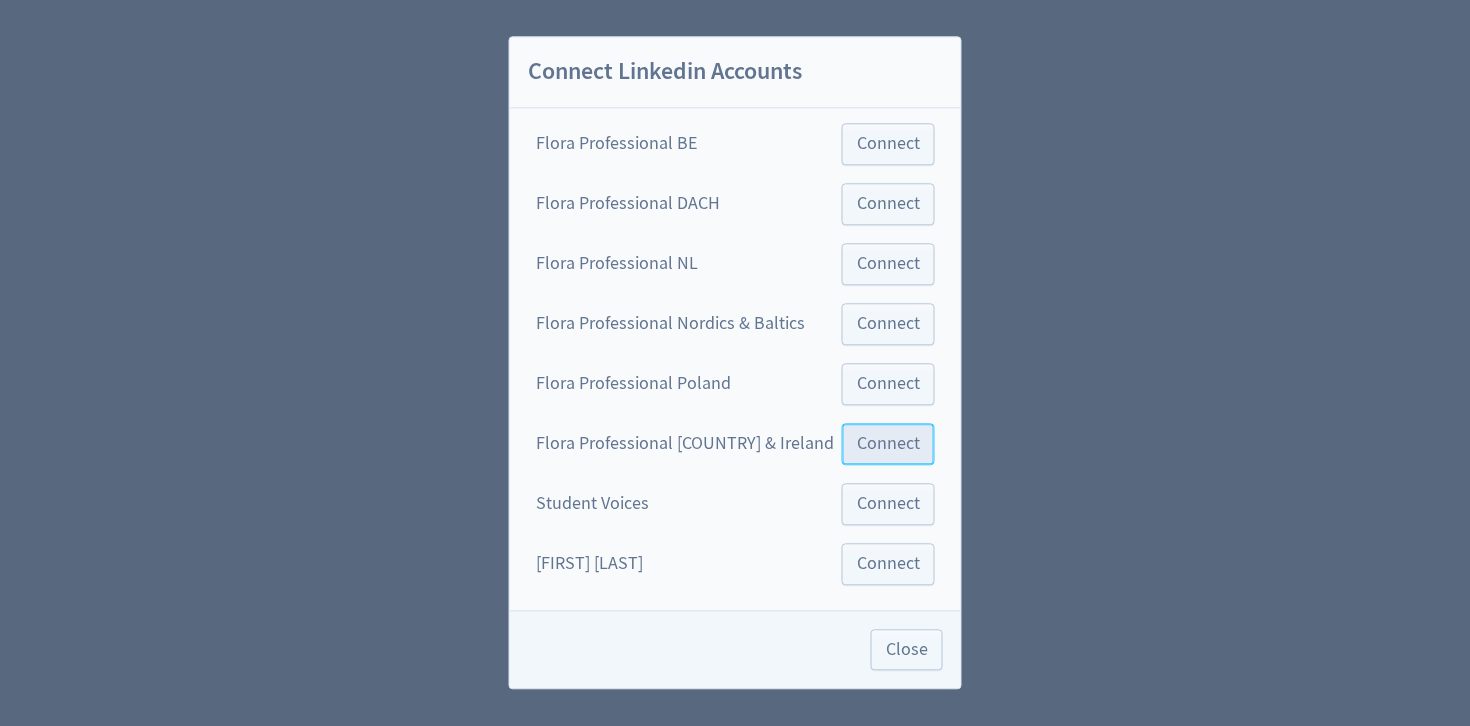 click on "Connect" at bounding box center (888, 444) 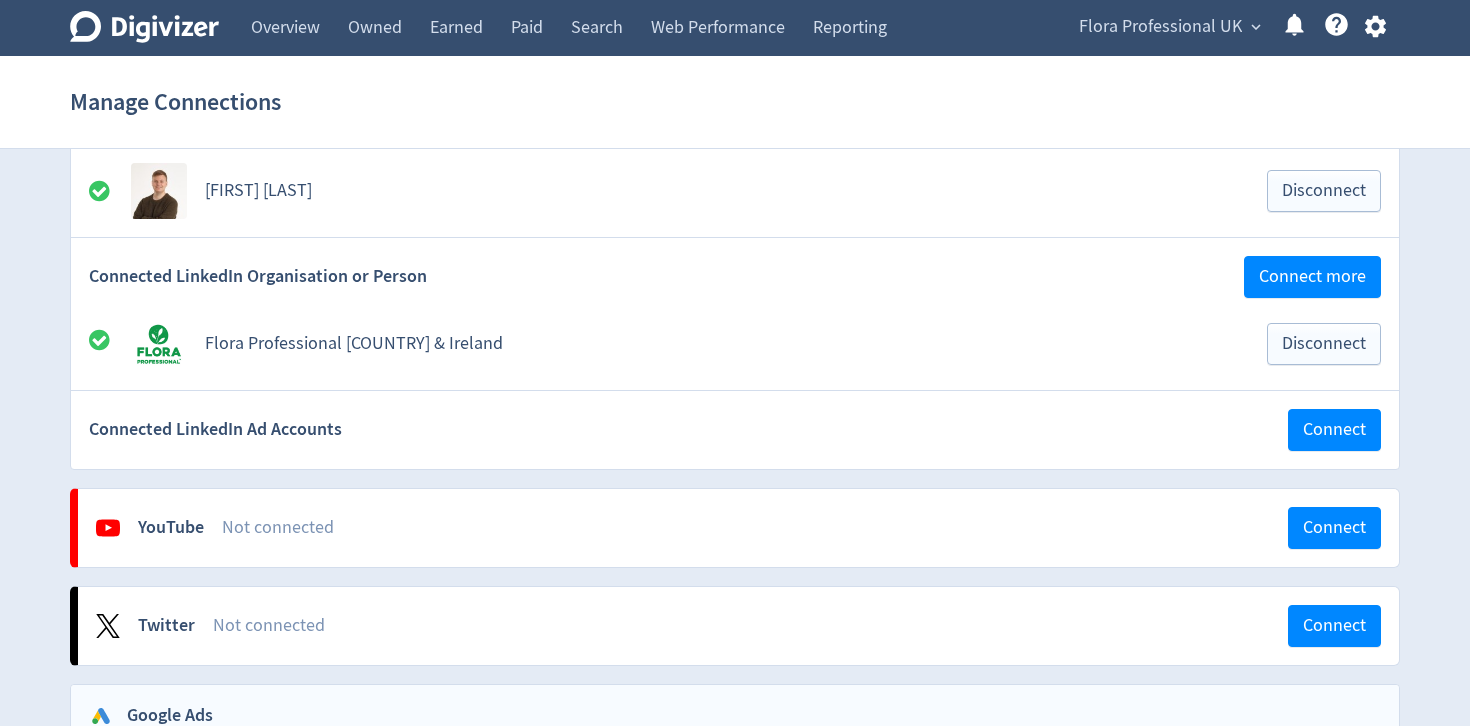 scroll, scrollTop: 1015, scrollLeft: 0, axis: vertical 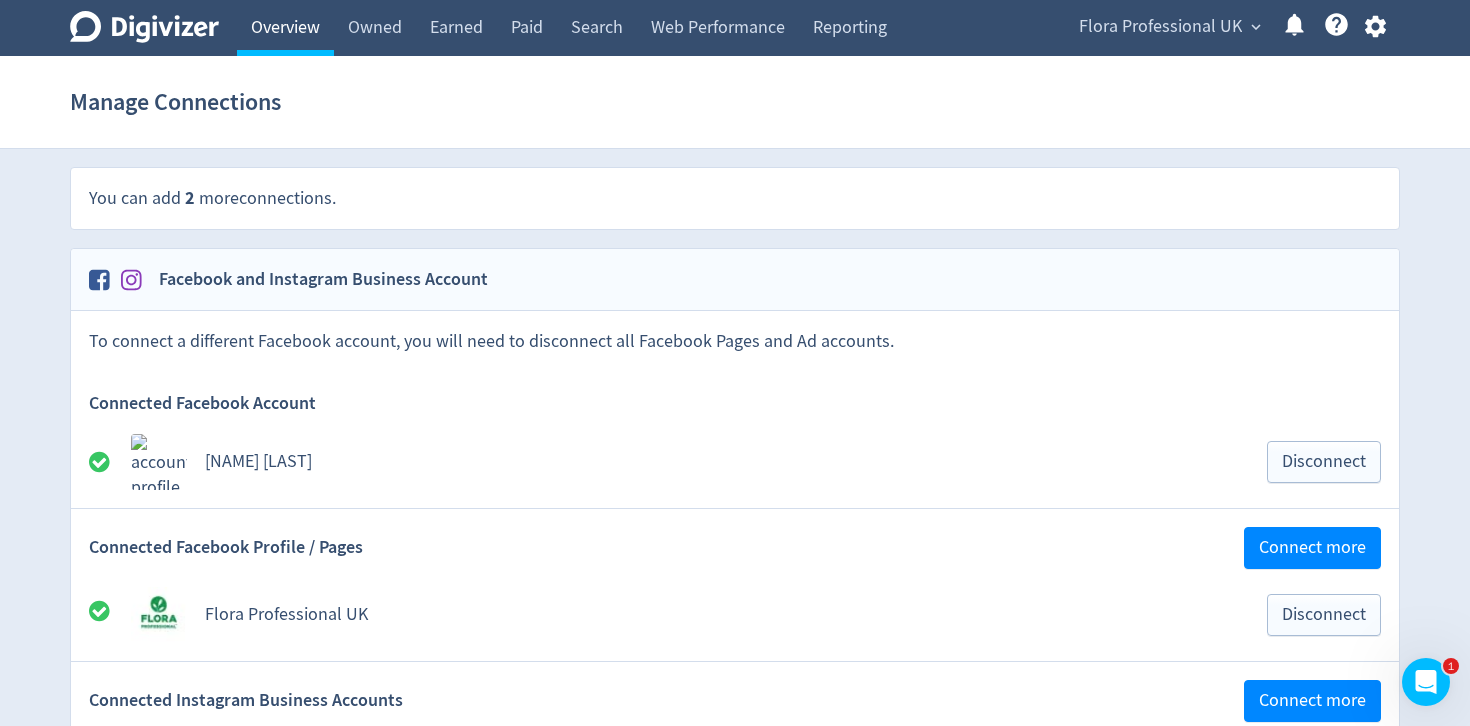 click on "Overview" at bounding box center (285, 28) 